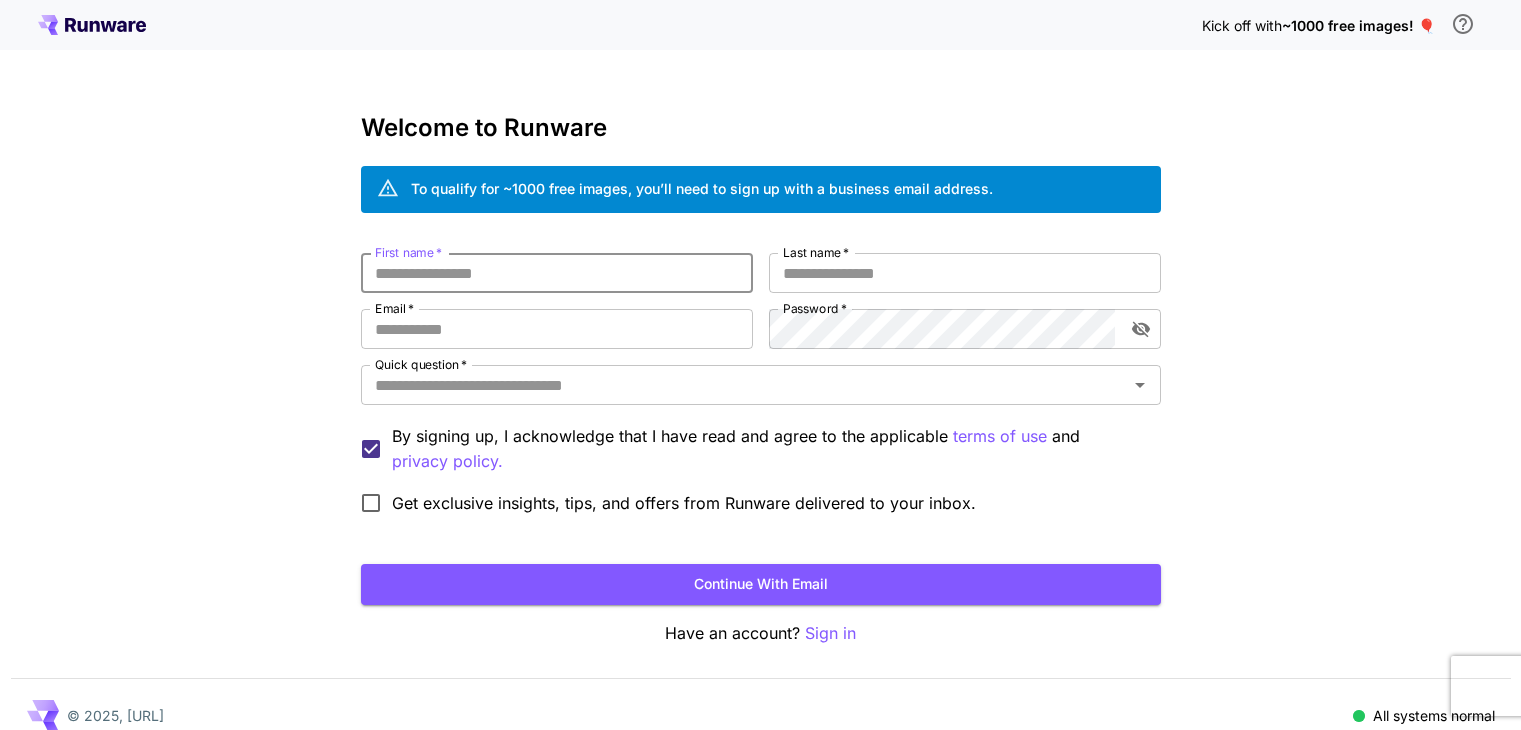 scroll, scrollTop: 0, scrollLeft: 0, axis: both 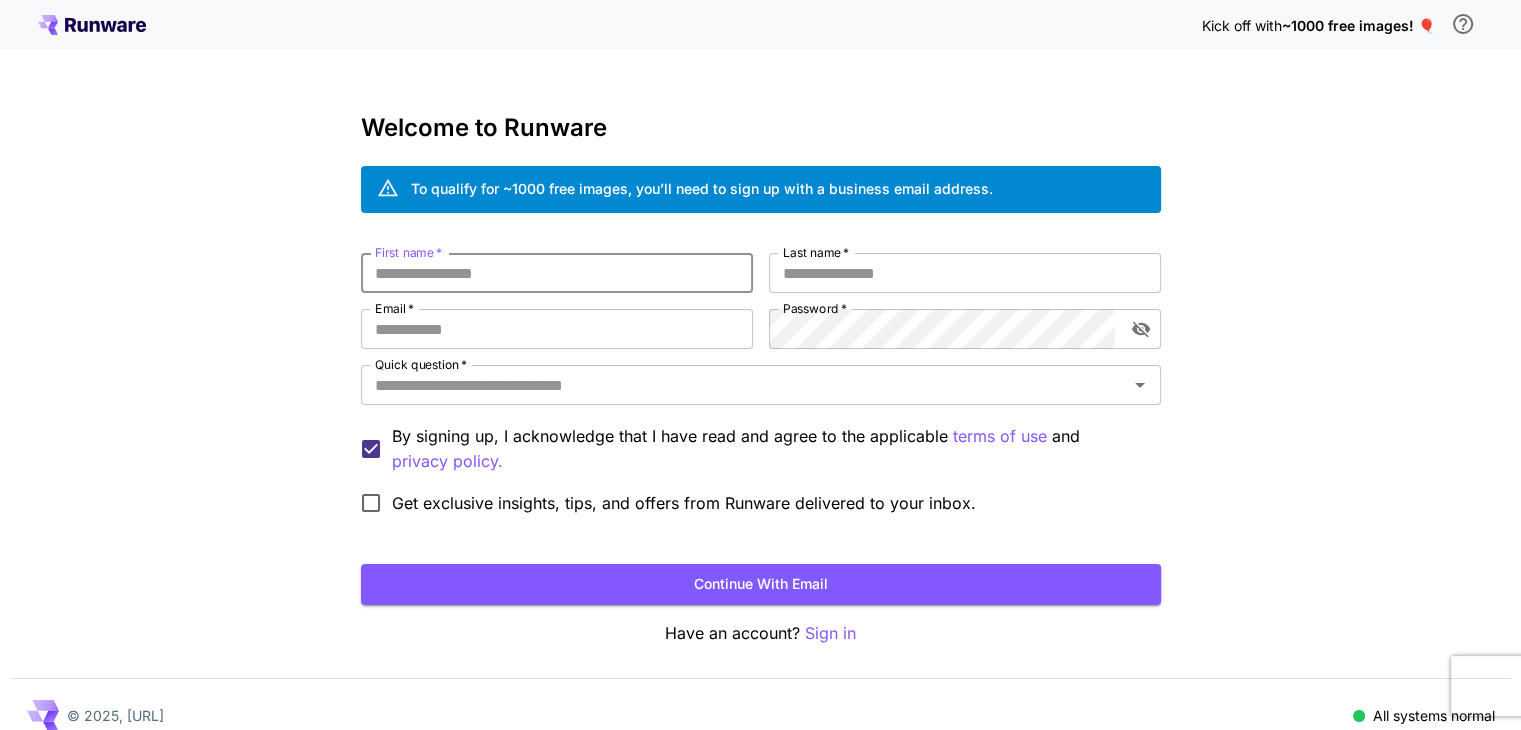 type on "*" 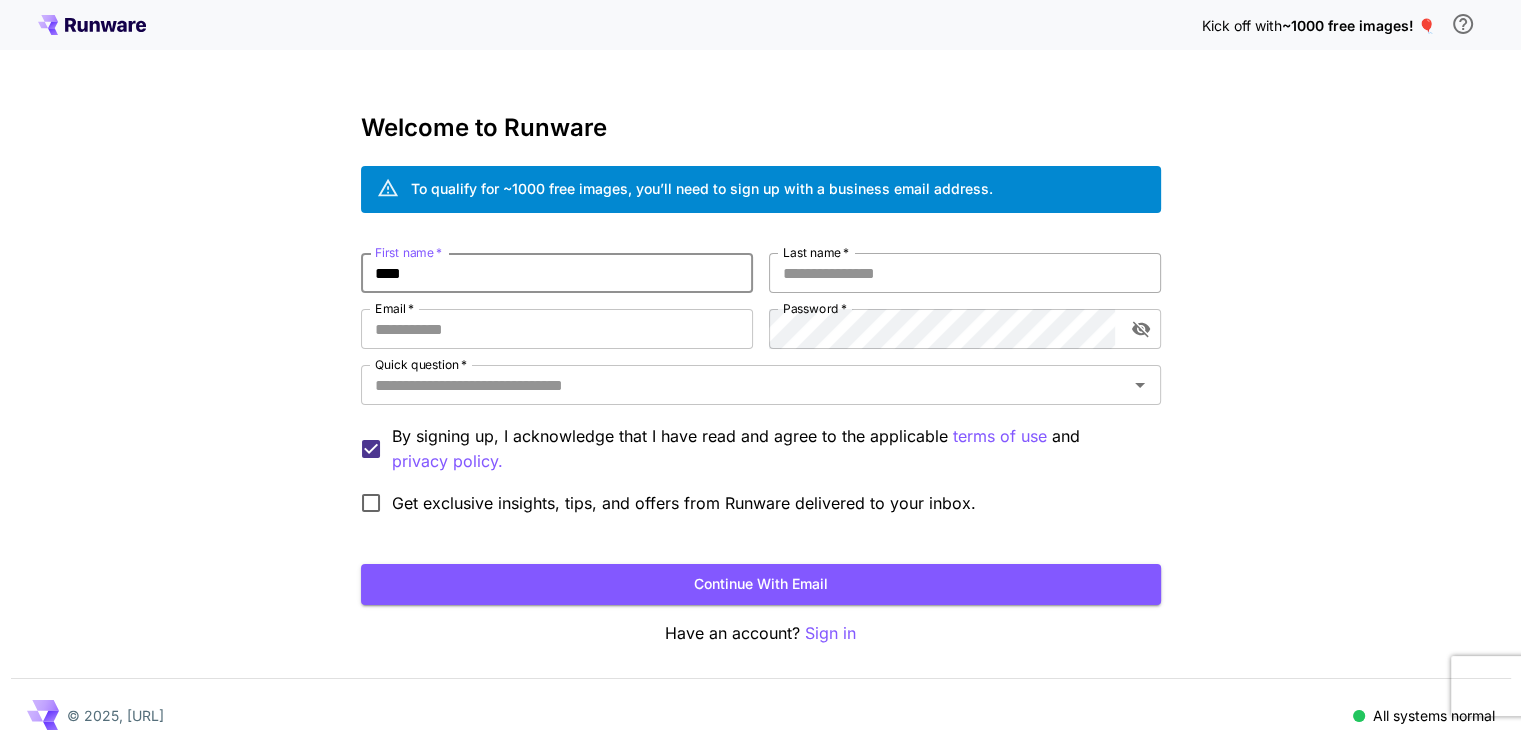 type on "****" 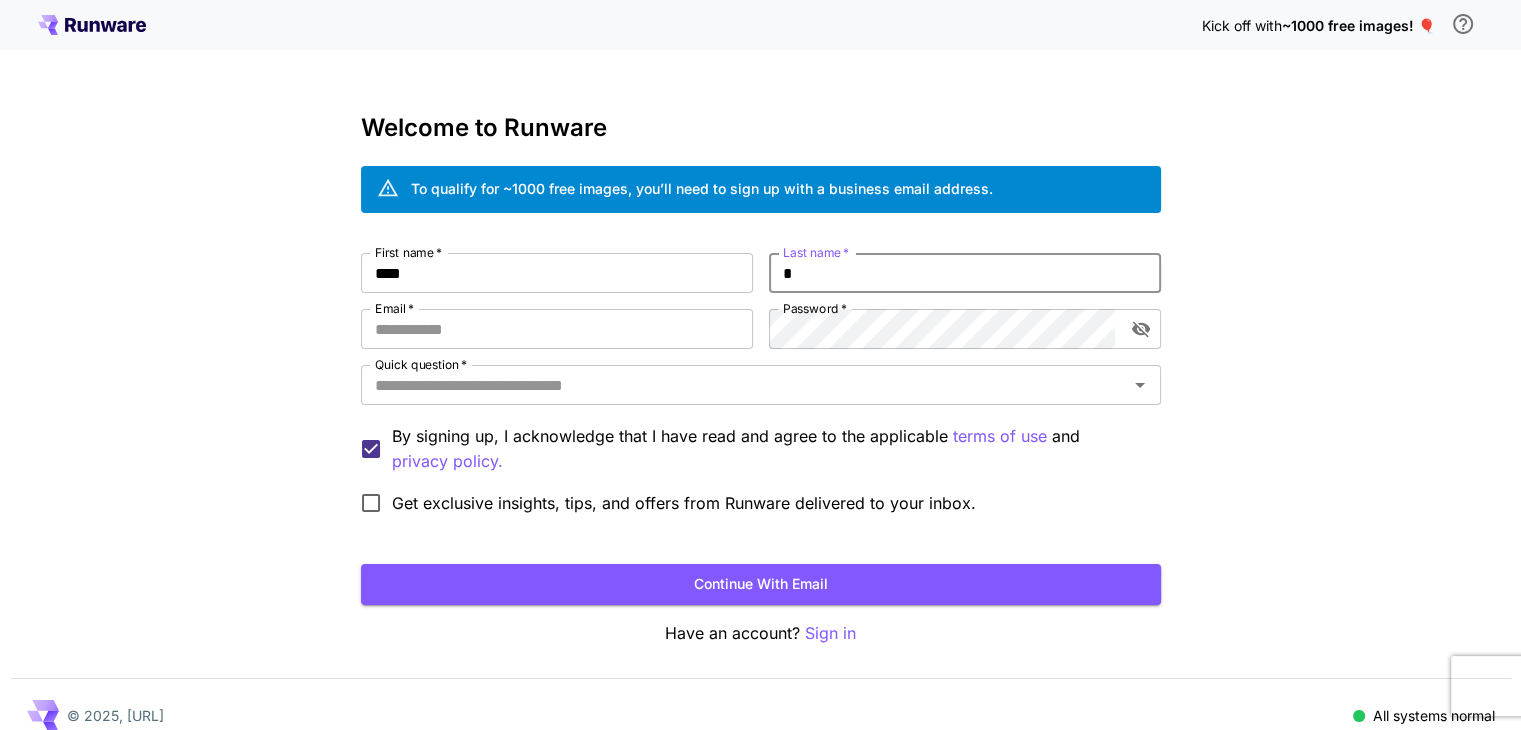 click on "*" at bounding box center [965, 273] 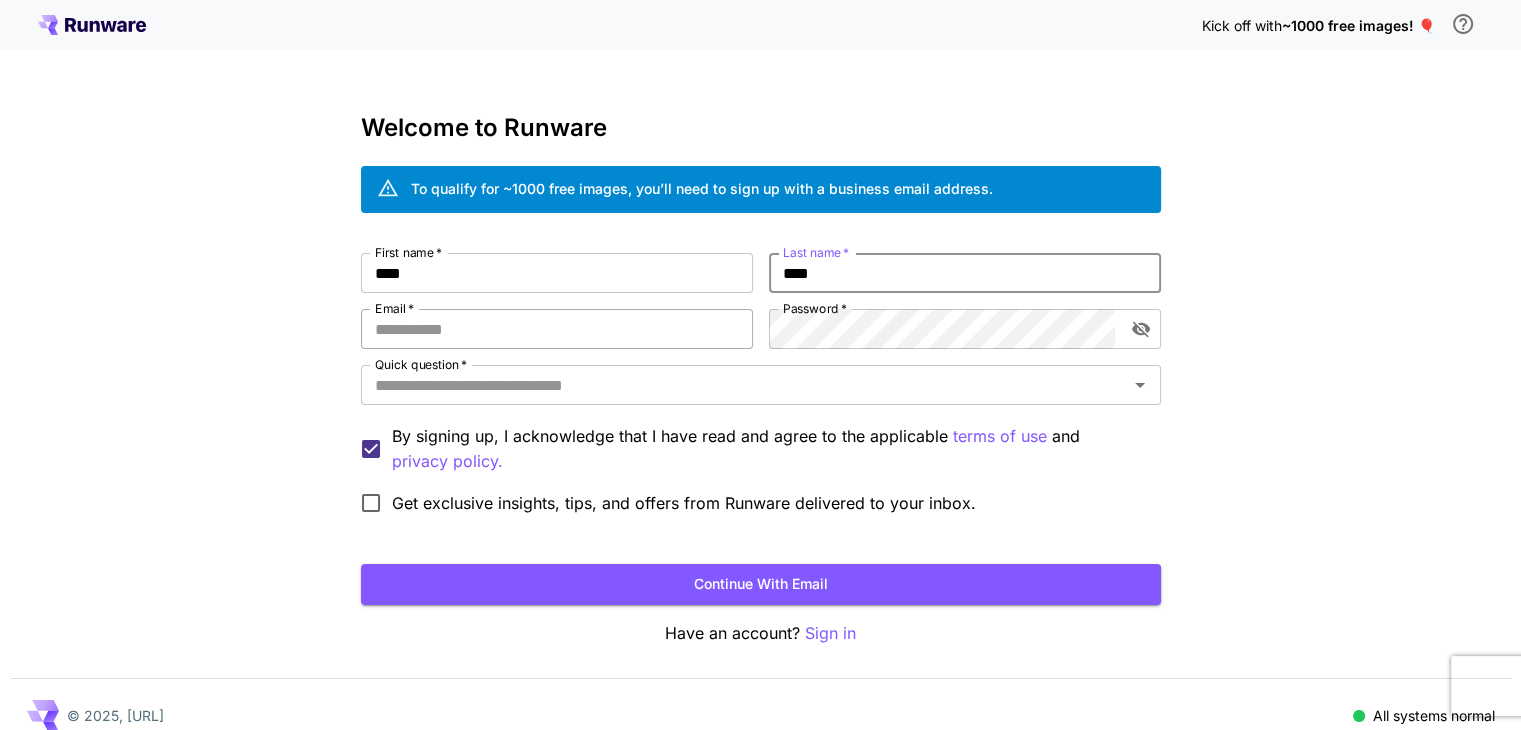 type on "****" 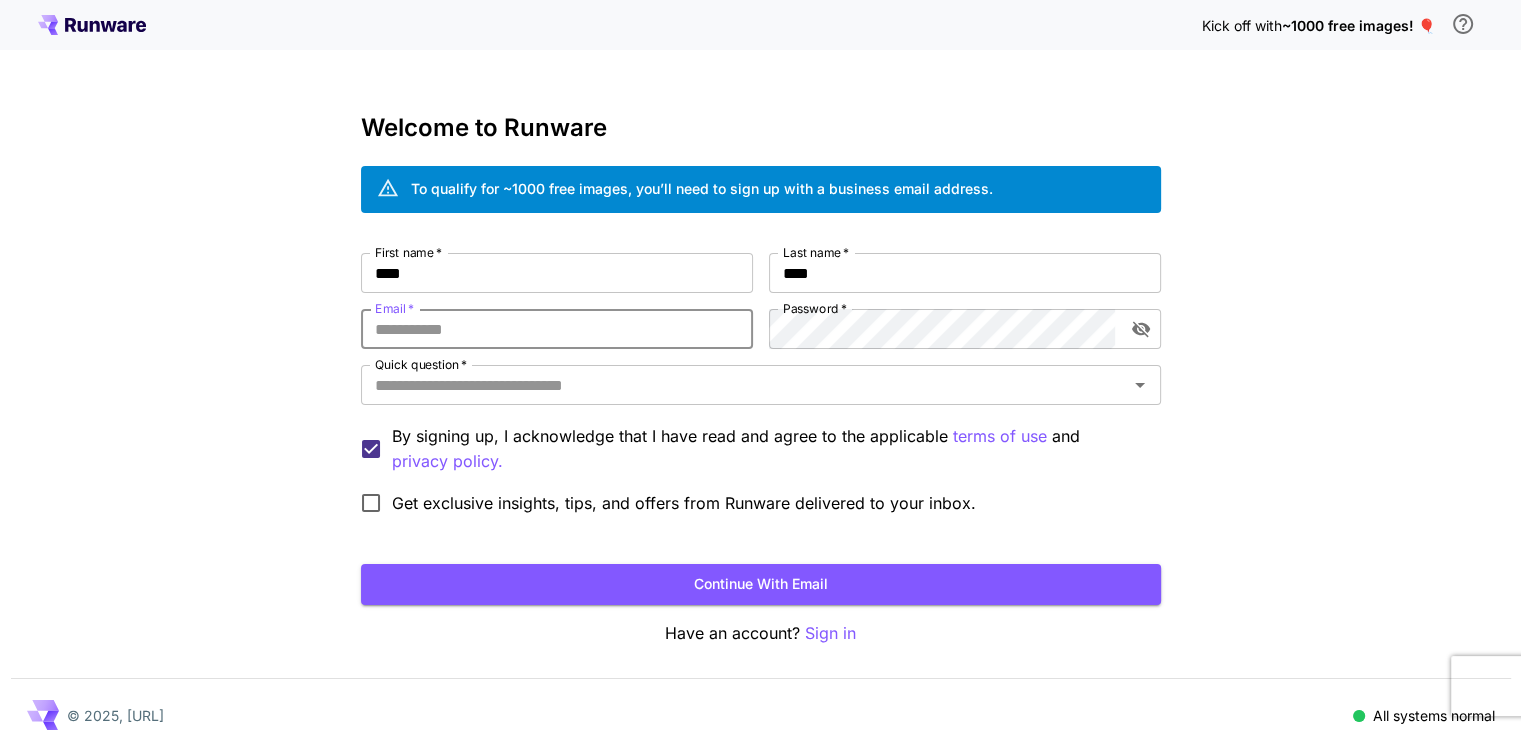 click on "Email   *" at bounding box center [557, 329] 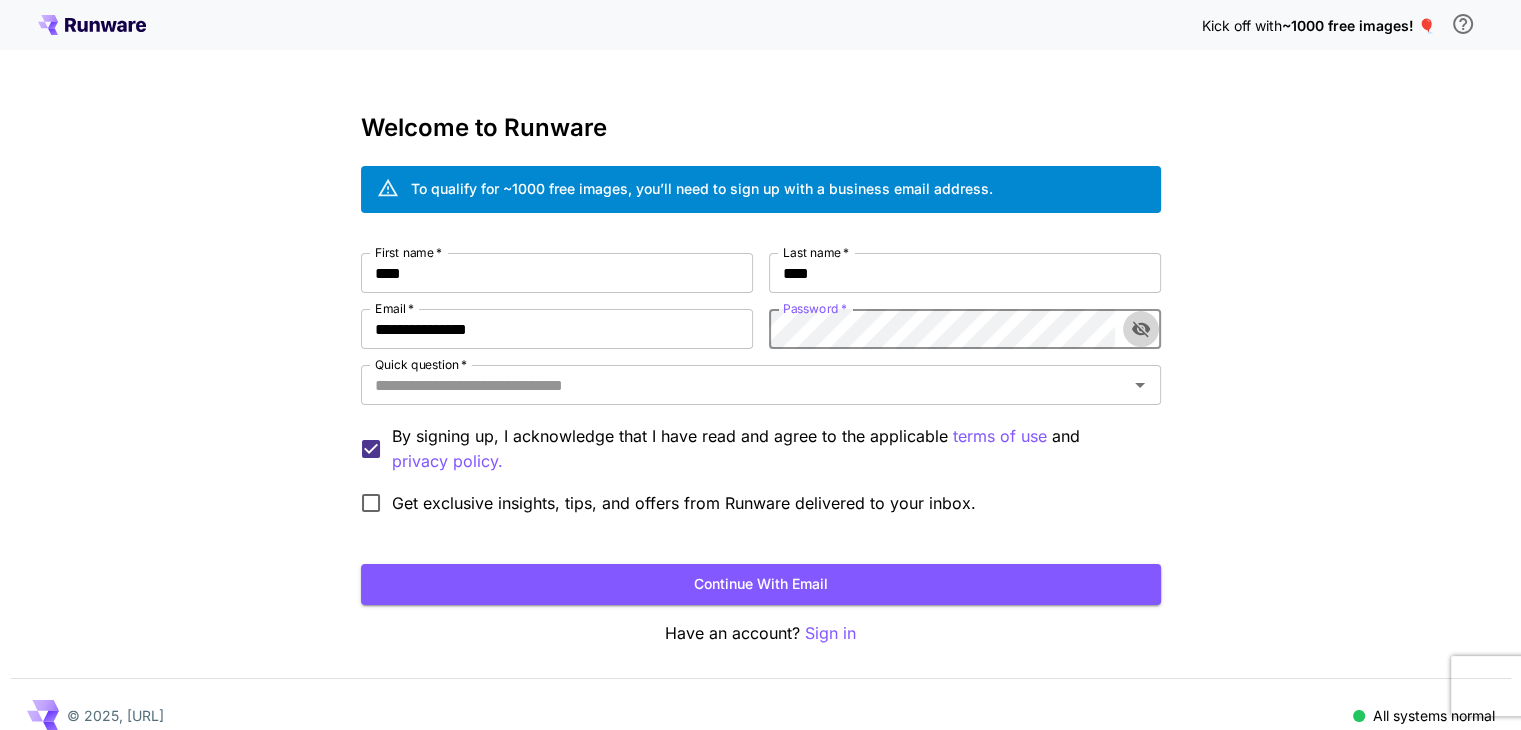 click 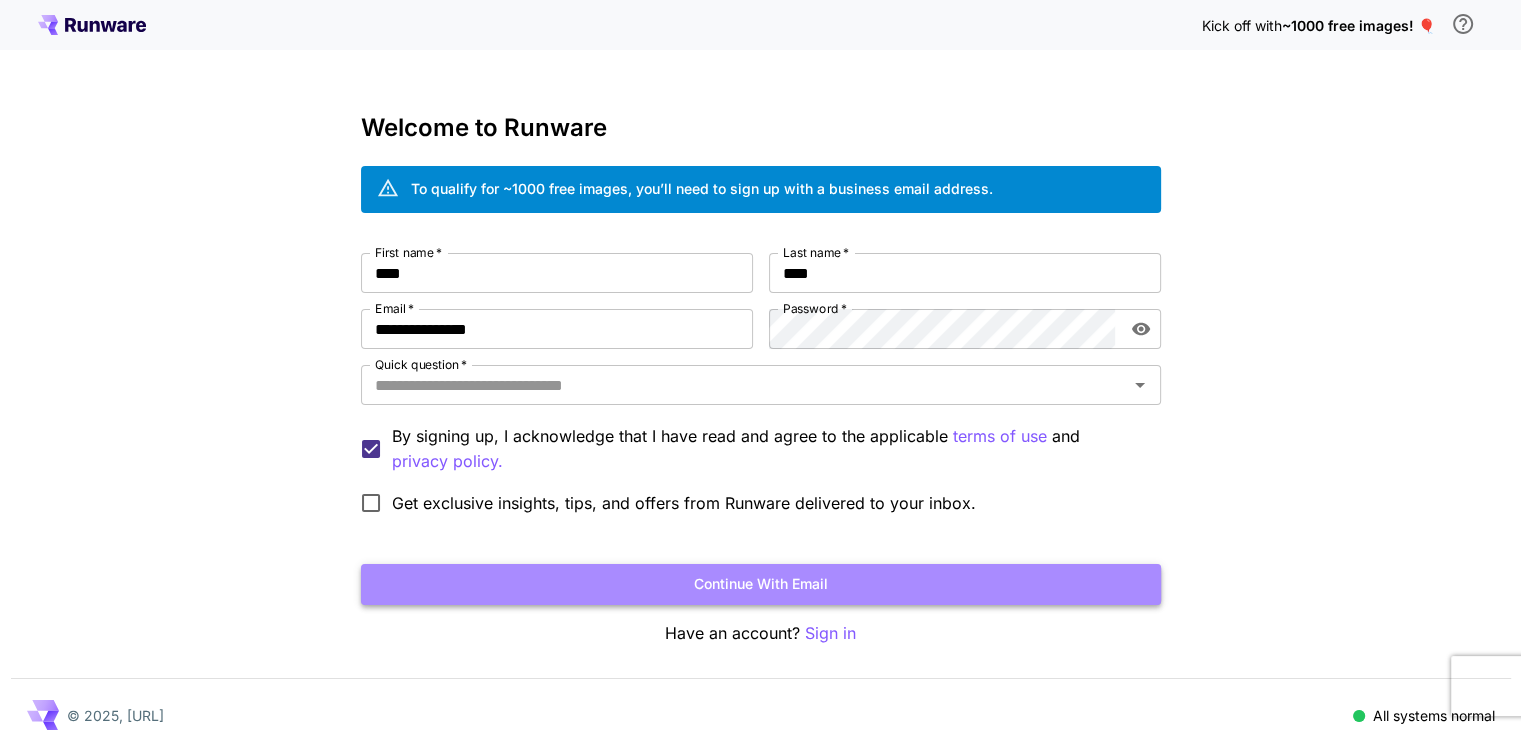 click on "Continue with email" at bounding box center [761, 584] 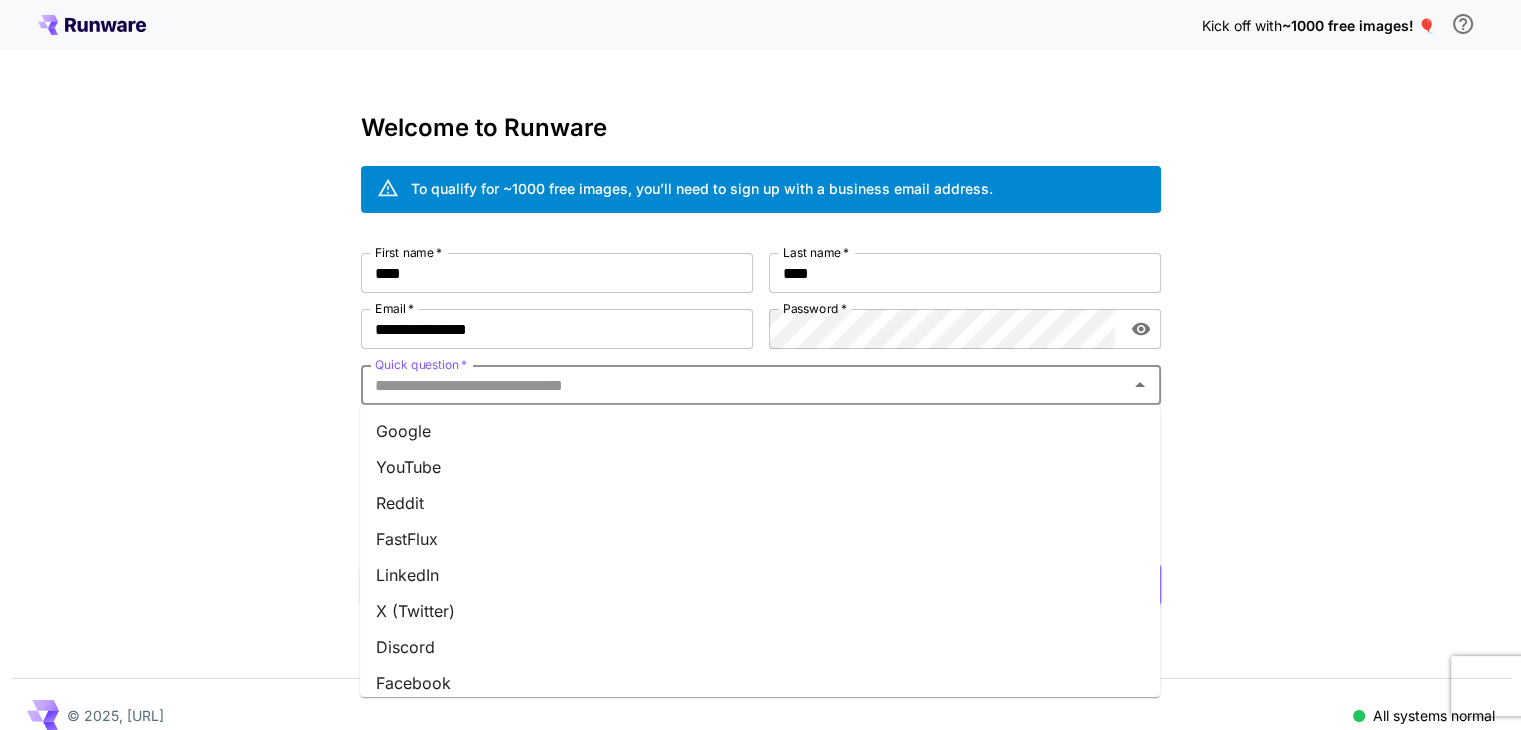 click on "Quick question   *" at bounding box center (744, 385) 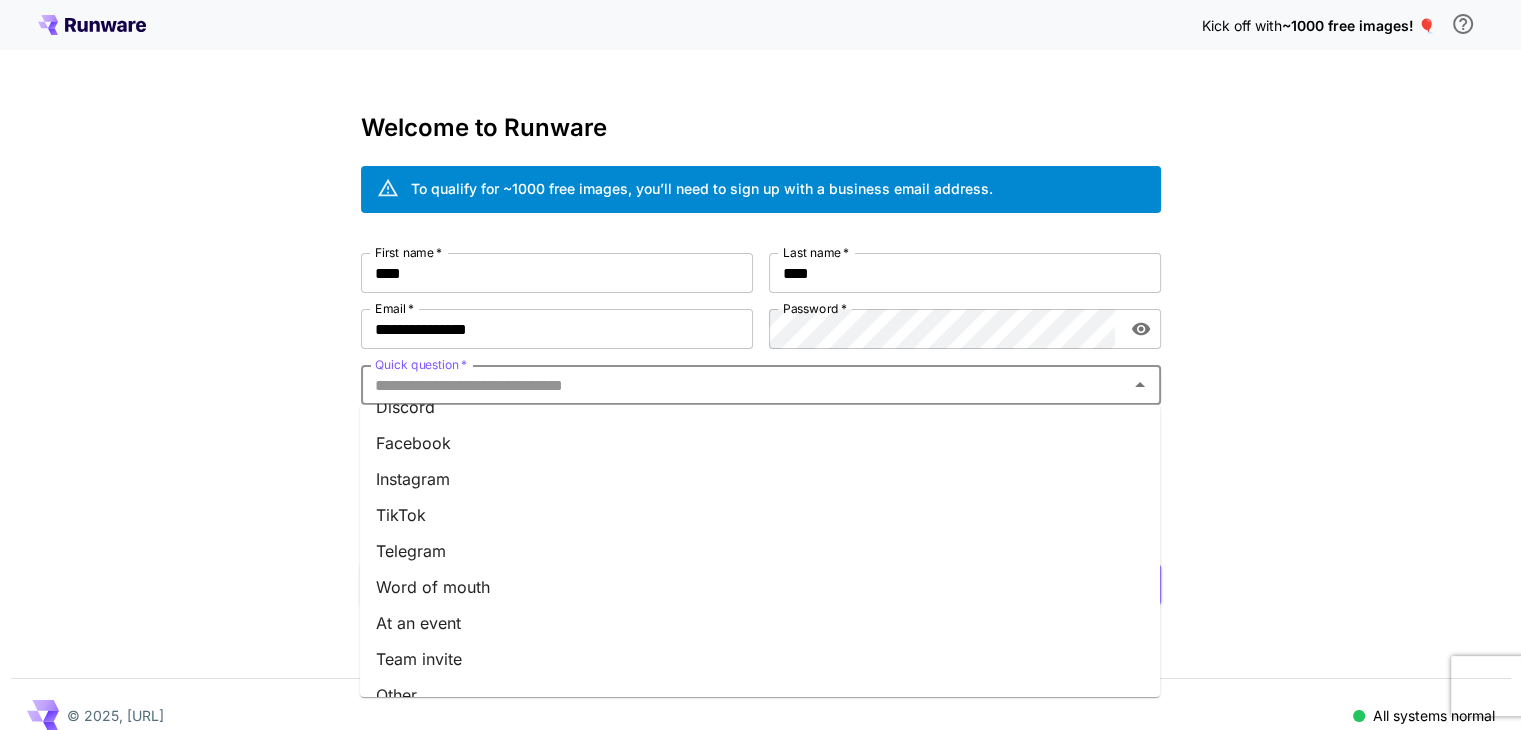 scroll, scrollTop: 0, scrollLeft: 0, axis: both 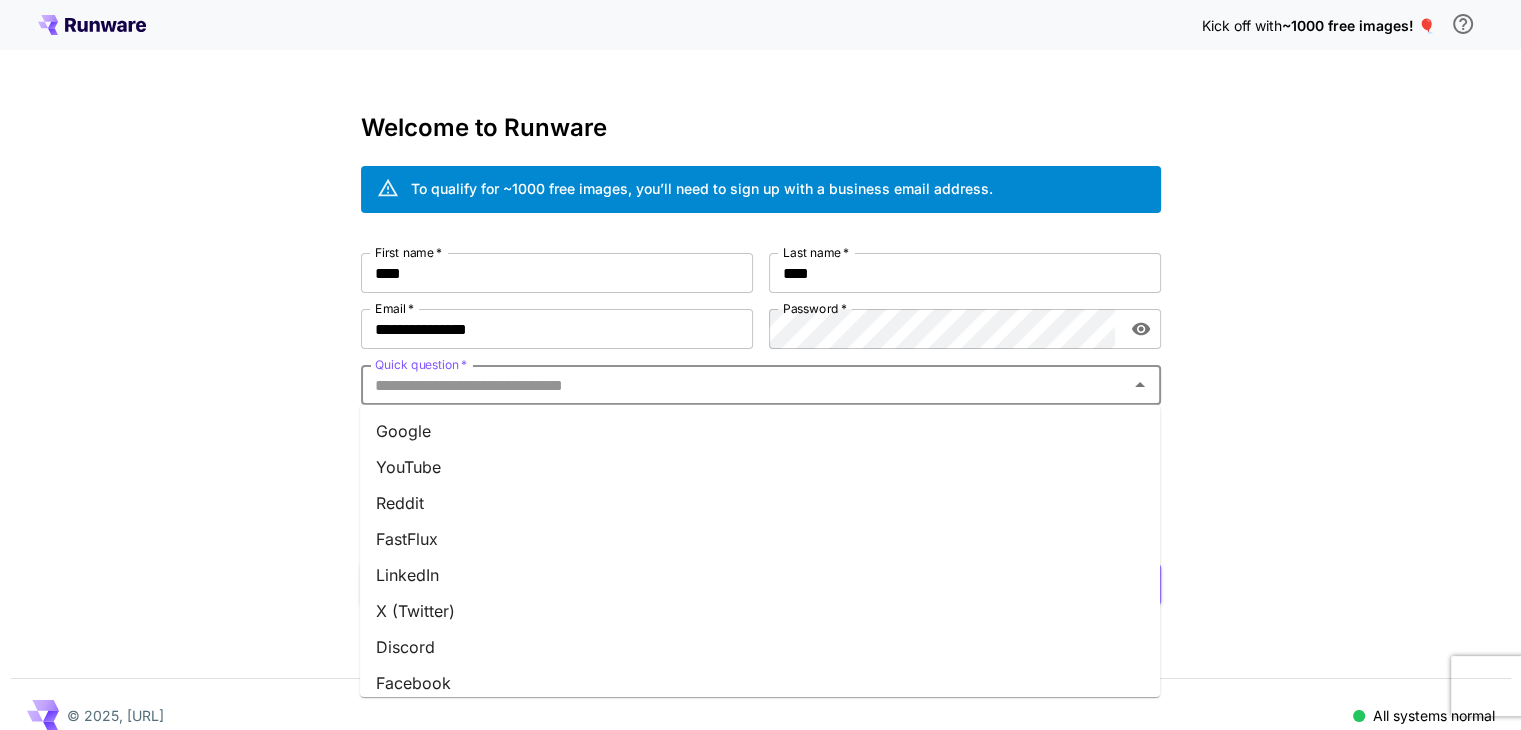 click on "Google" at bounding box center (760, 431) 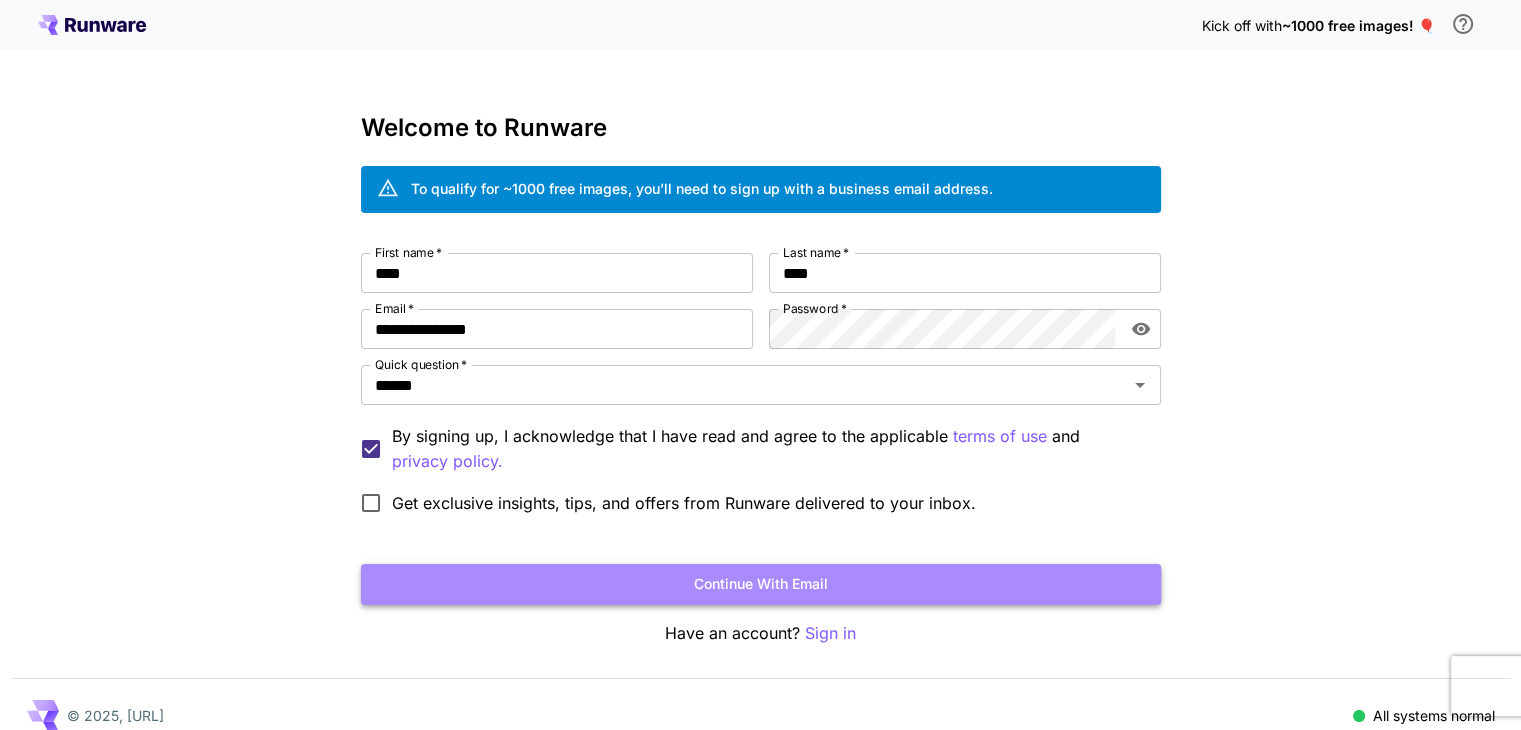 click on "Continue with email" at bounding box center [761, 584] 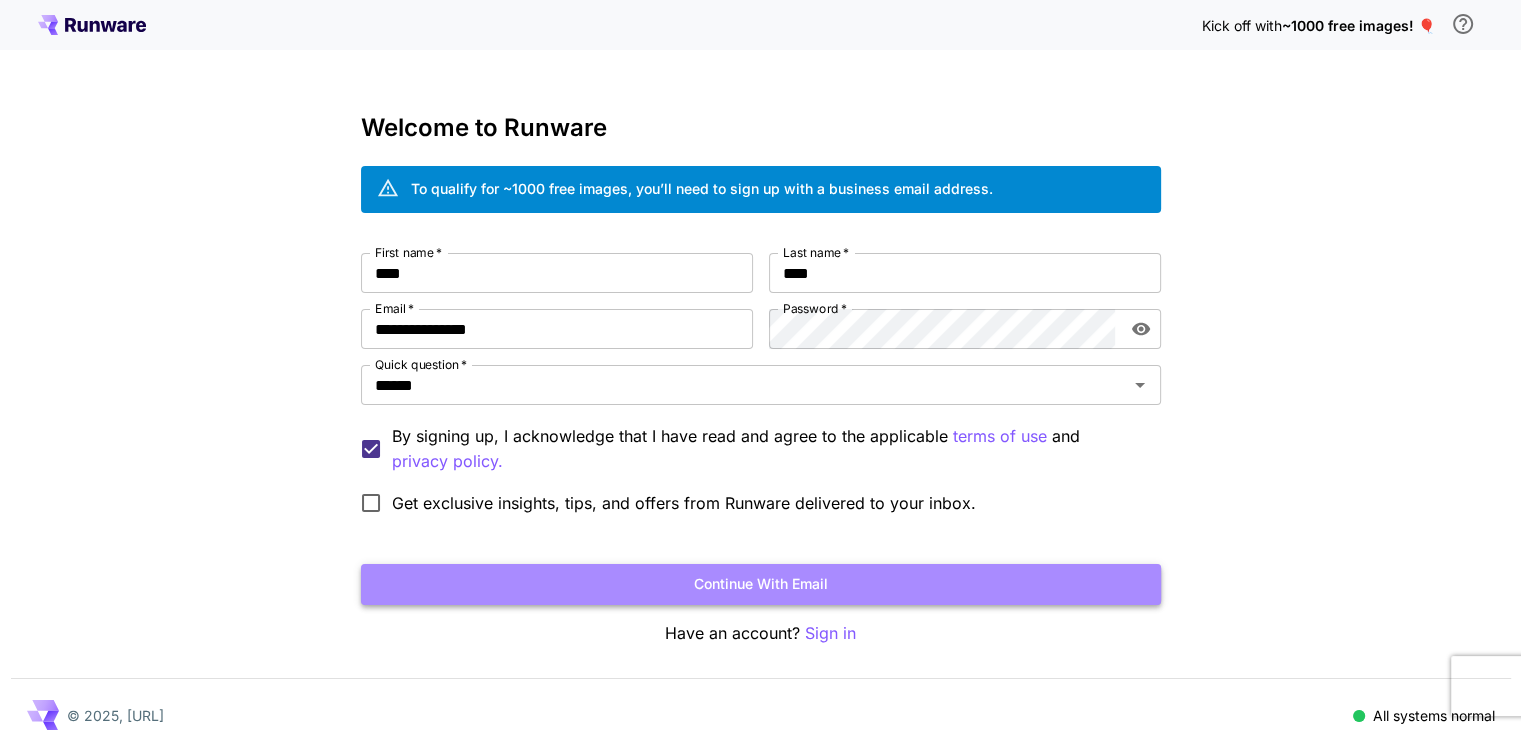 click on "Continue with email" at bounding box center (761, 584) 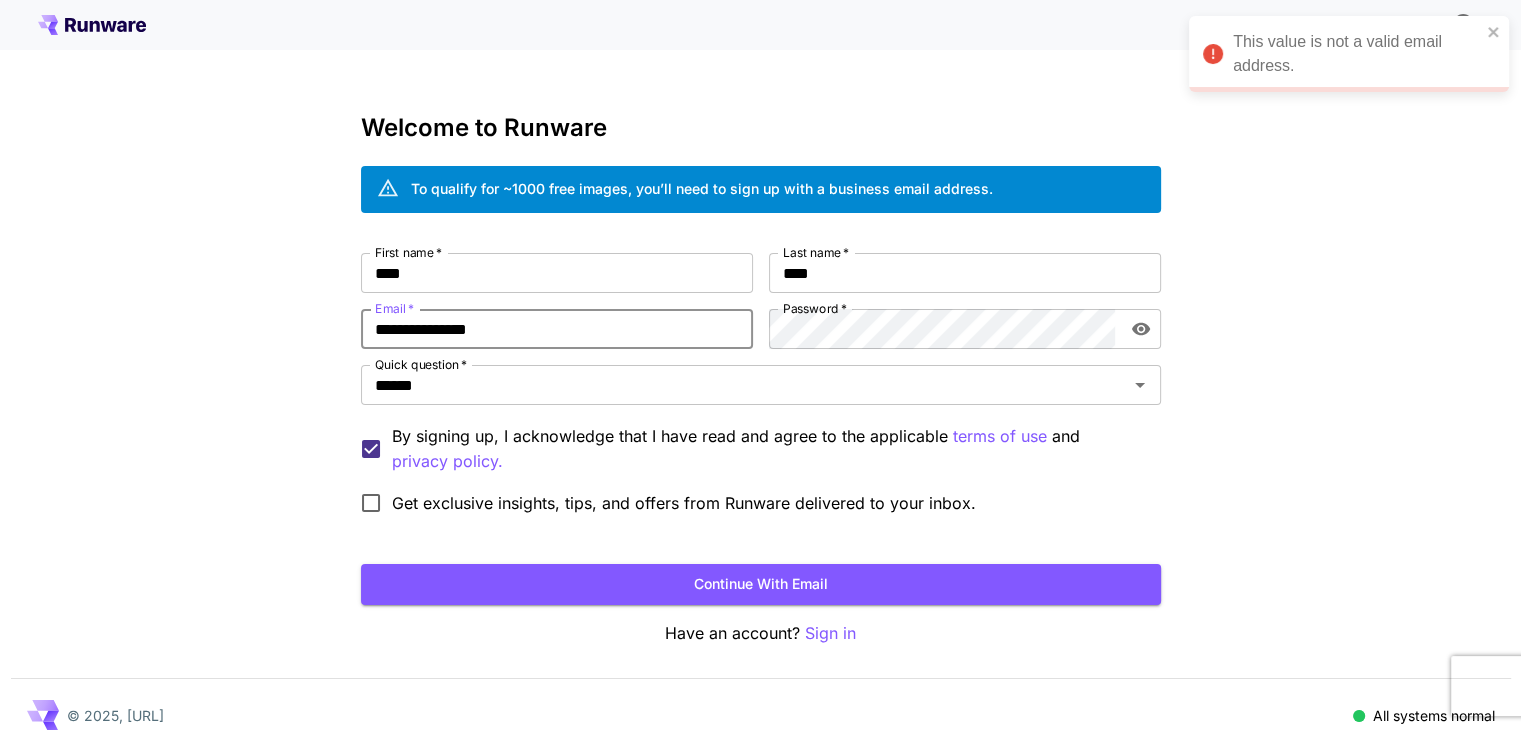 click on "**********" at bounding box center (557, 329) 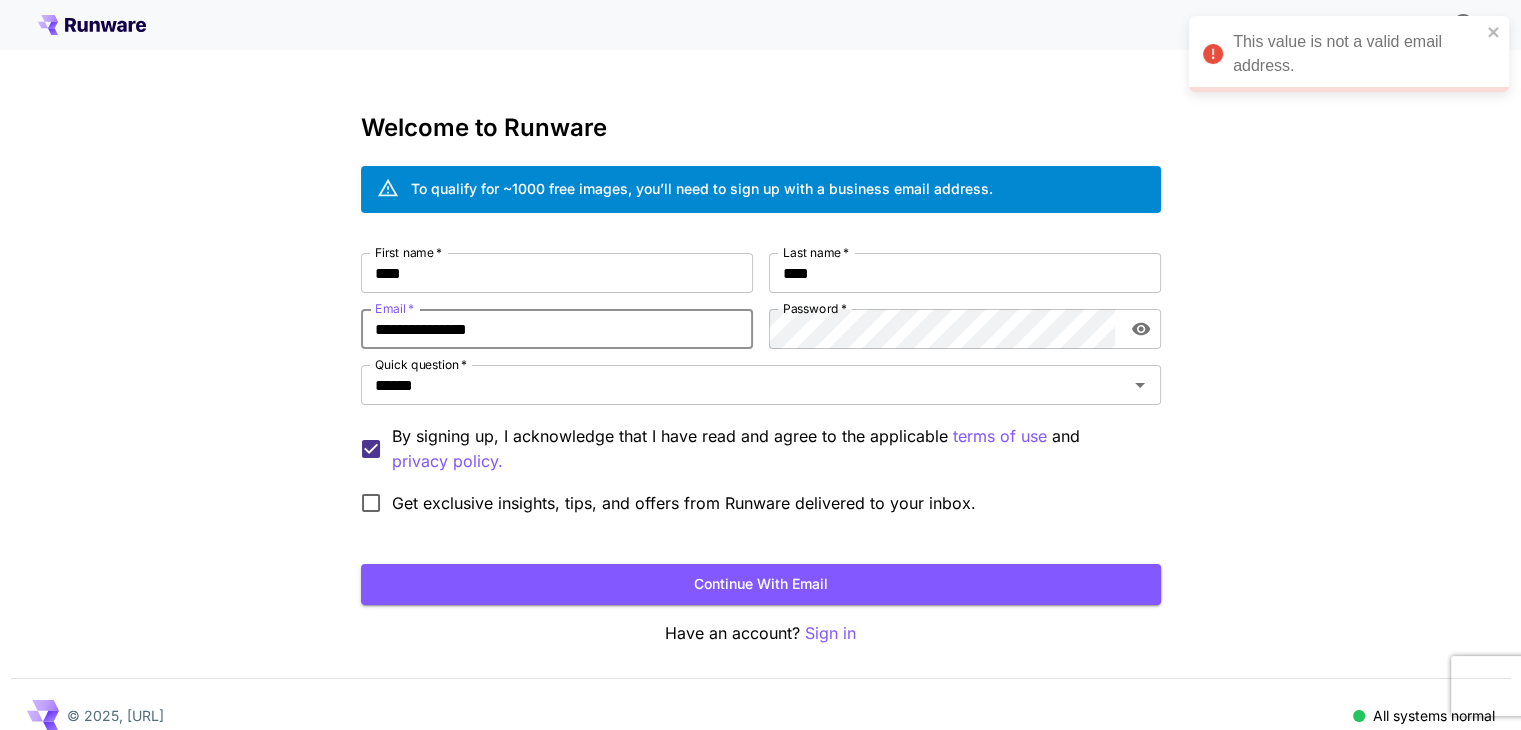 click on "**********" at bounding box center (557, 329) 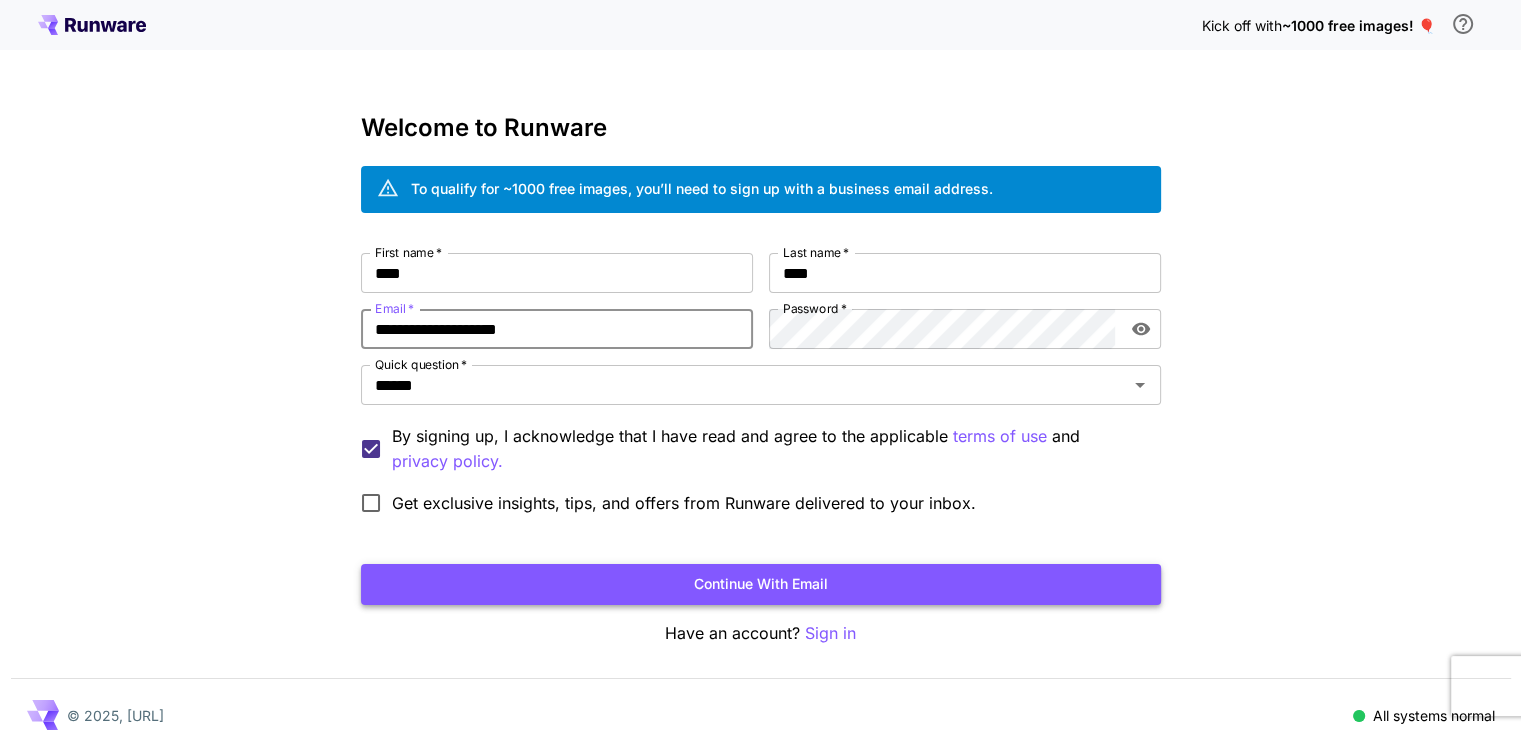 type on "**********" 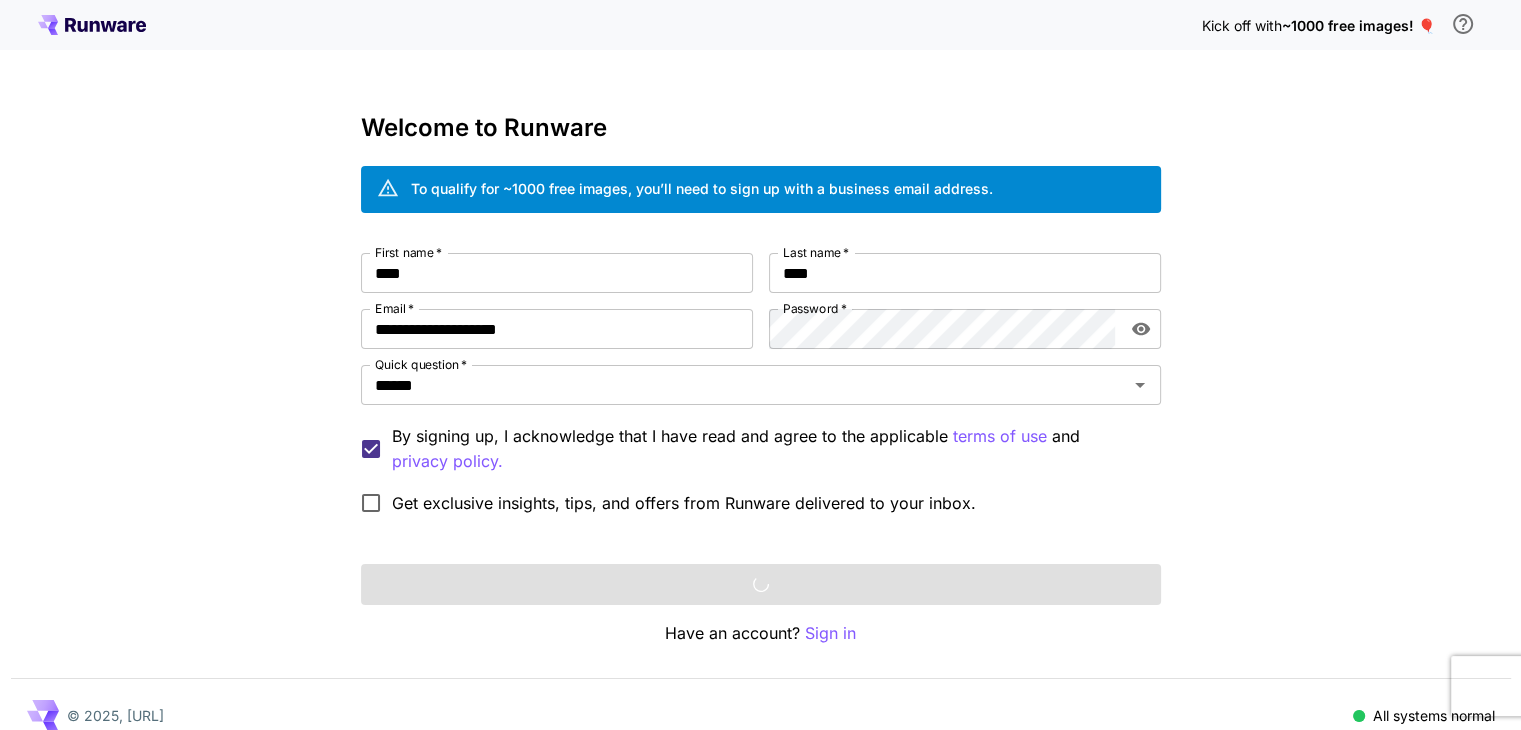click on "Continue with email" at bounding box center [761, 584] 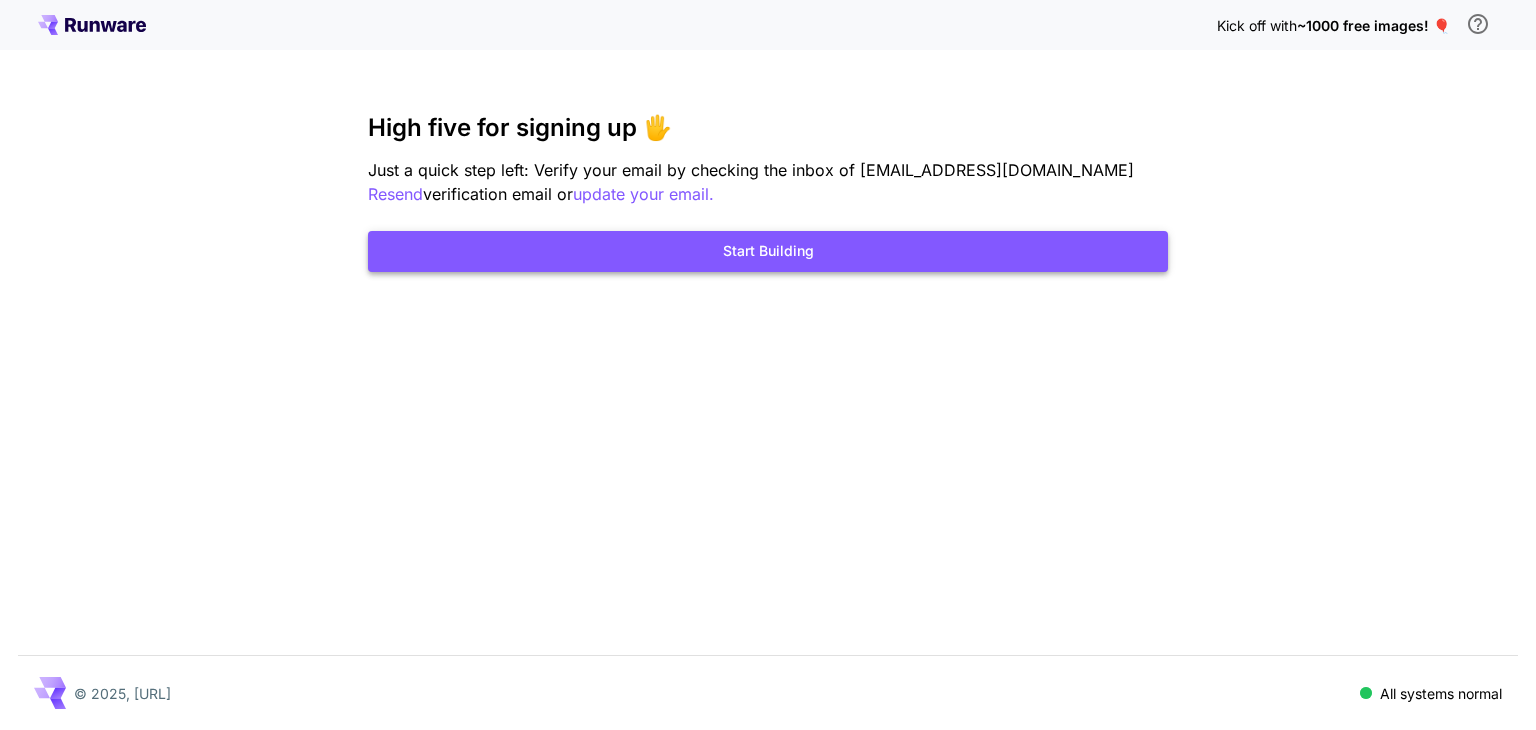 click on "Start Building" at bounding box center [768, 251] 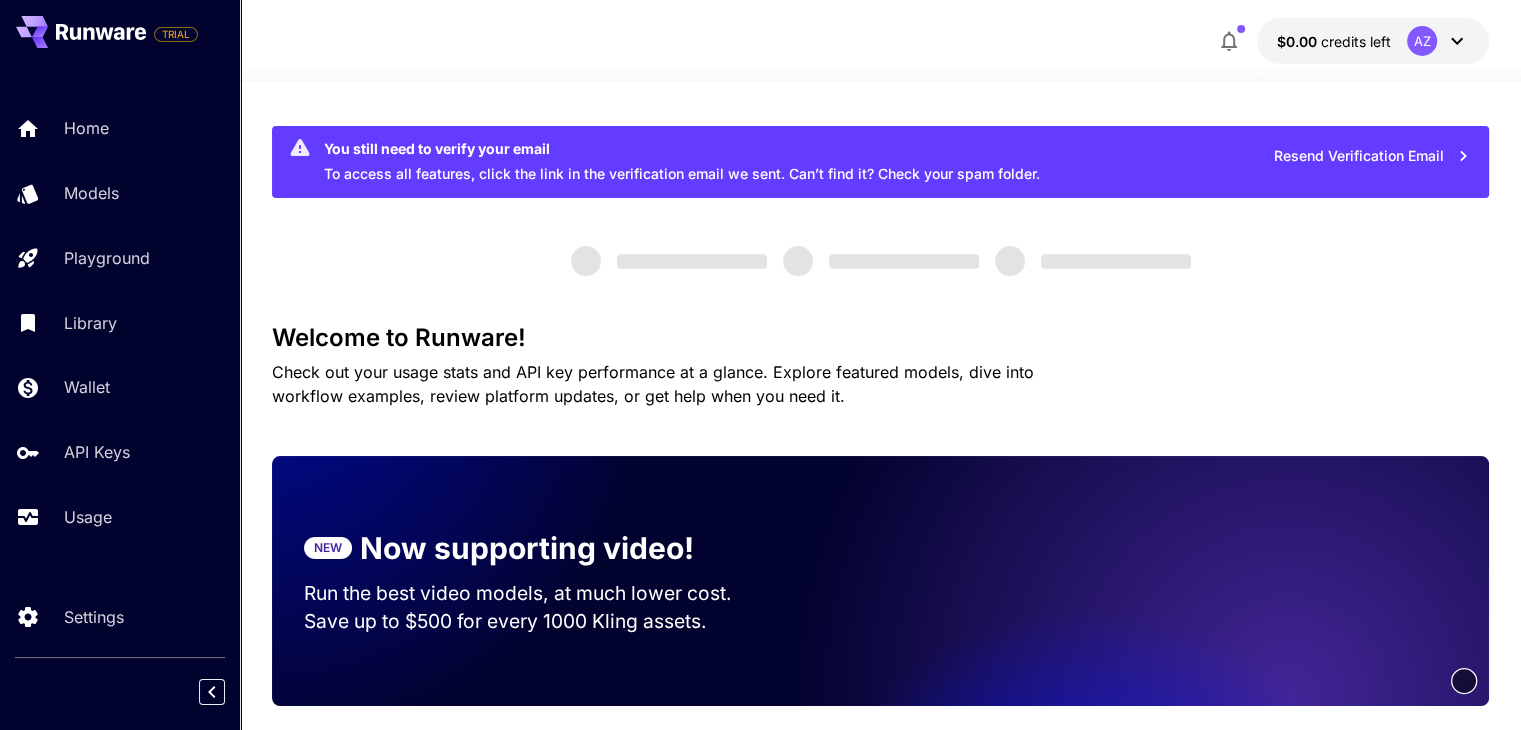 click on "Check out your usage stats and API key performance at a glance. Explore featured models, dive into workflow examples, review platform updates, or get help when you need it." at bounding box center (653, 384) 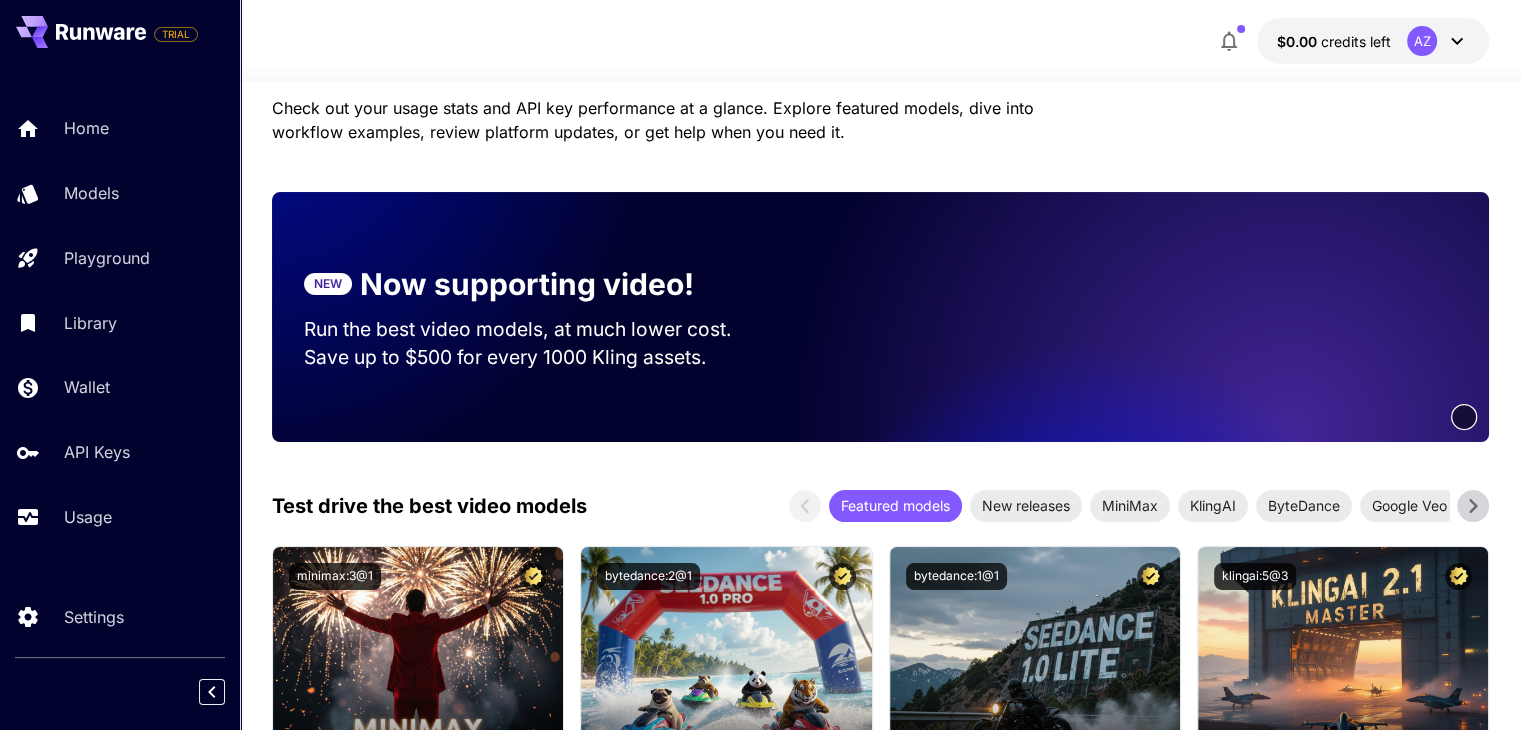 scroll, scrollTop: 0, scrollLeft: 0, axis: both 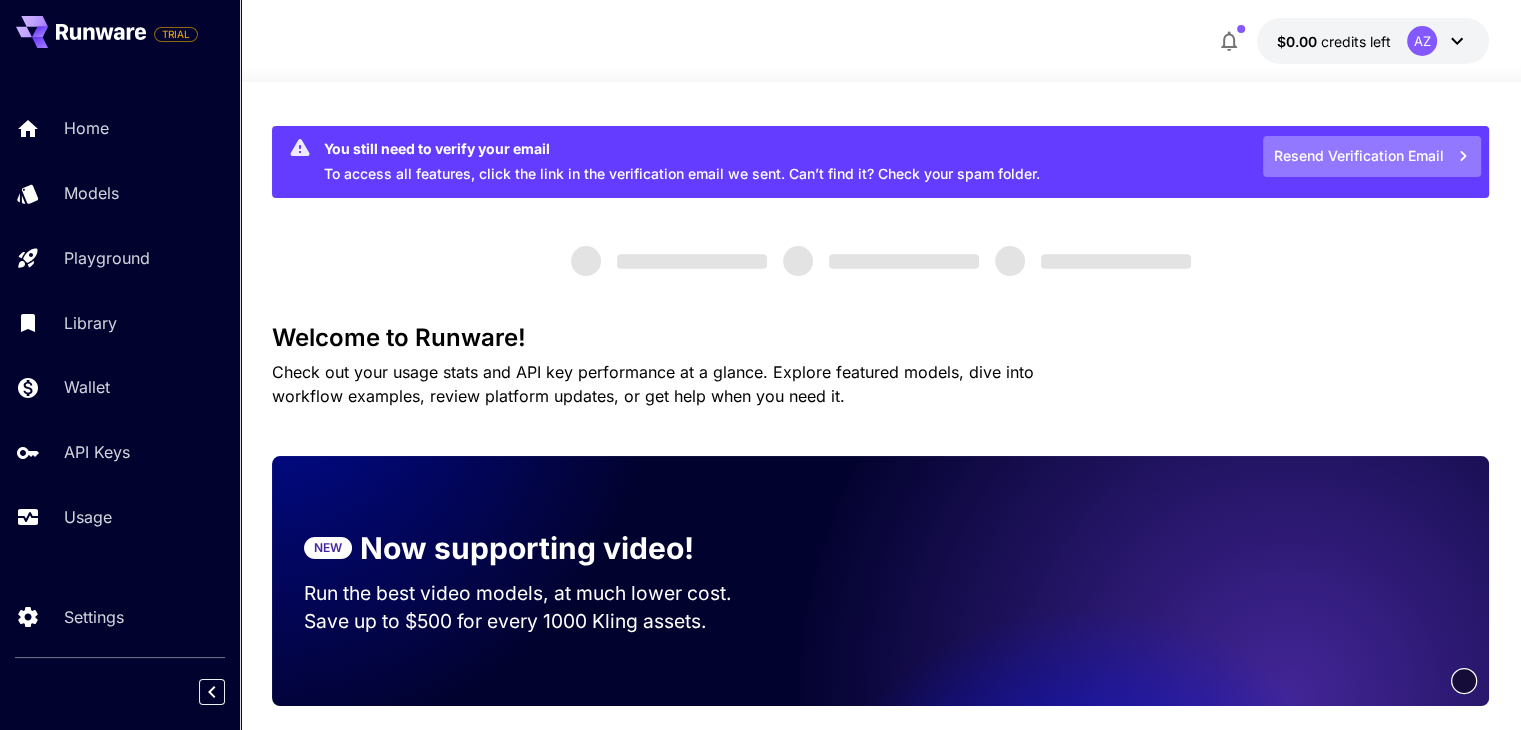 click on "Resend Verification Email" at bounding box center (1372, 156) 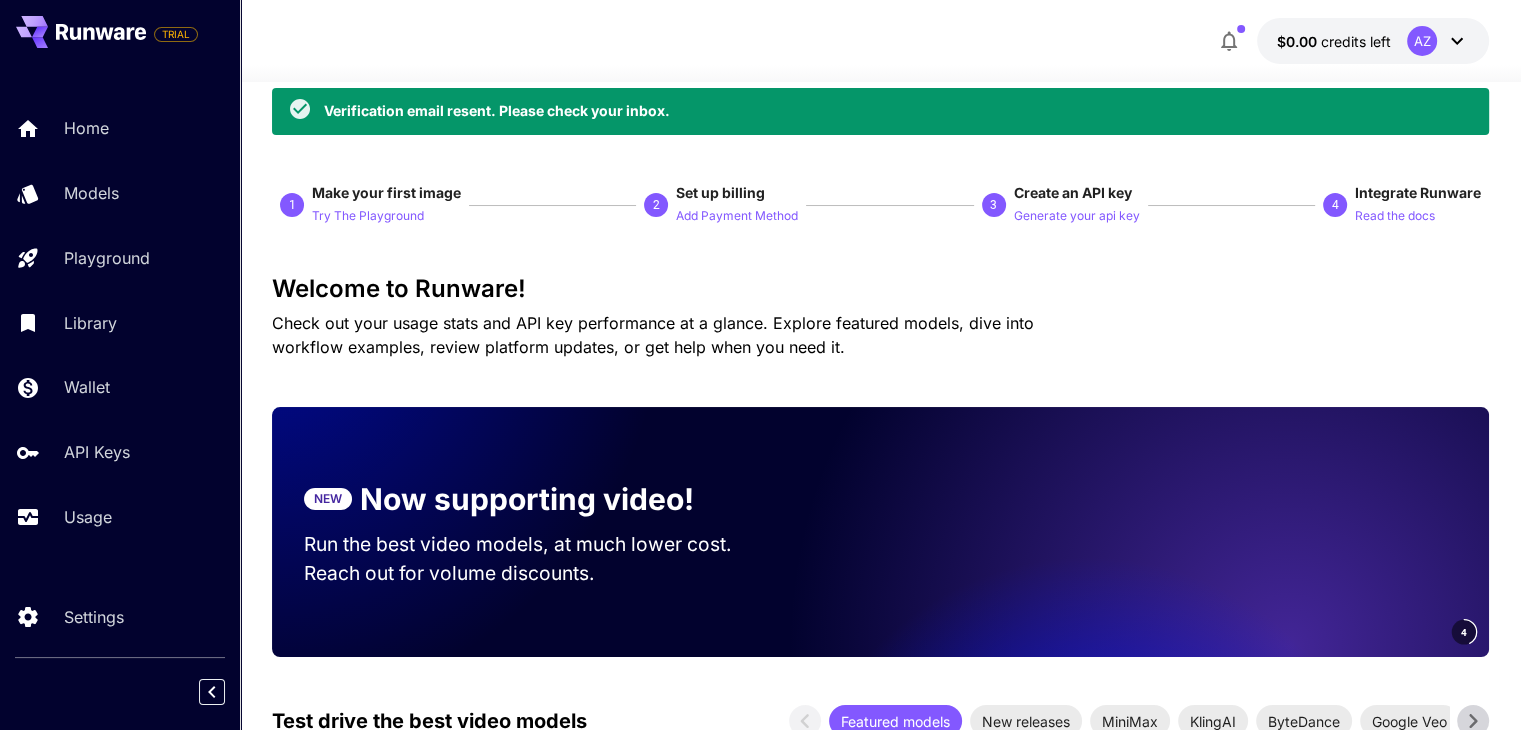 scroll, scrollTop: 0, scrollLeft: 0, axis: both 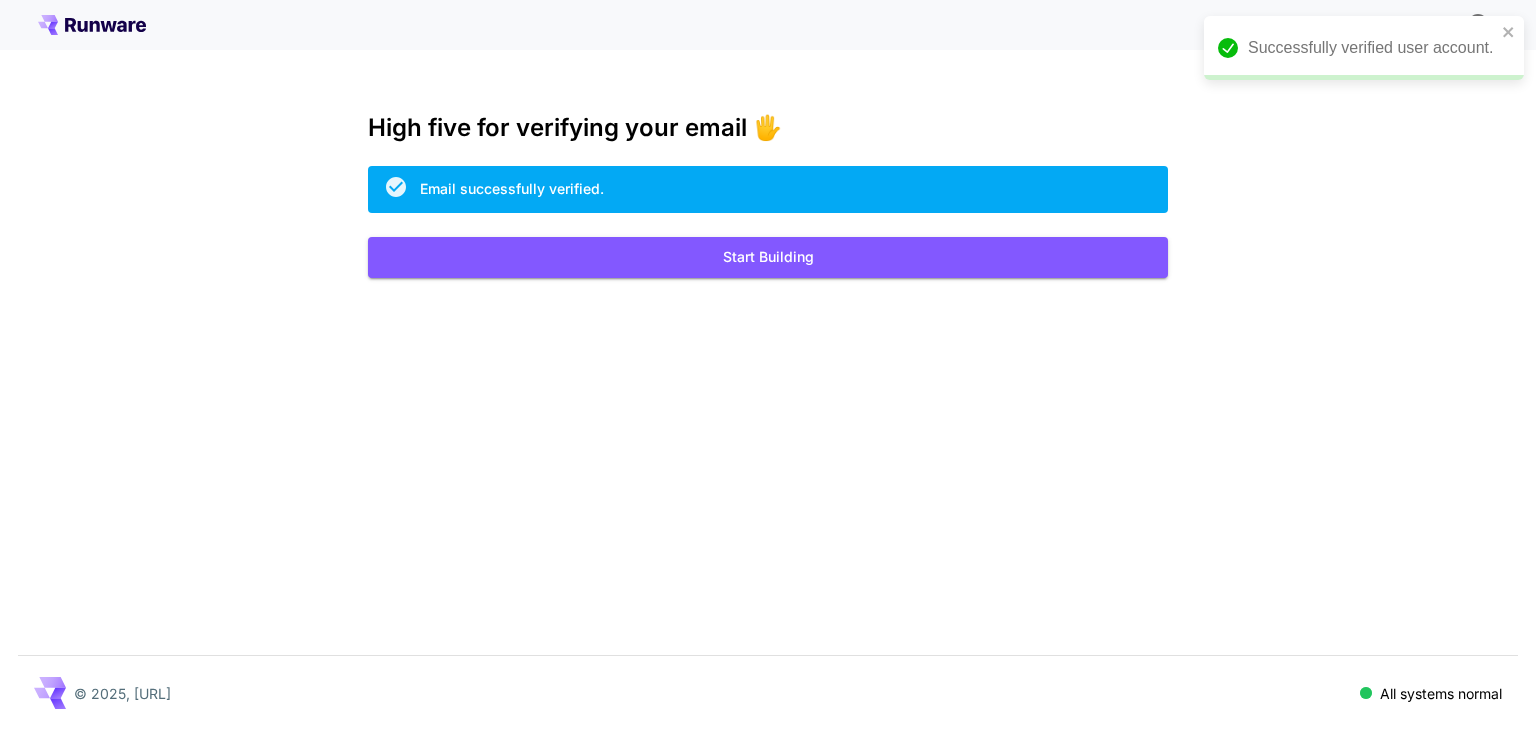 click on "Kick off with  ~1000 free images! 🎈 High five for verifying your email 🖐️ Email successfully verified. Start Building © 2025, [URL] All systems normal" at bounding box center [768, 365] 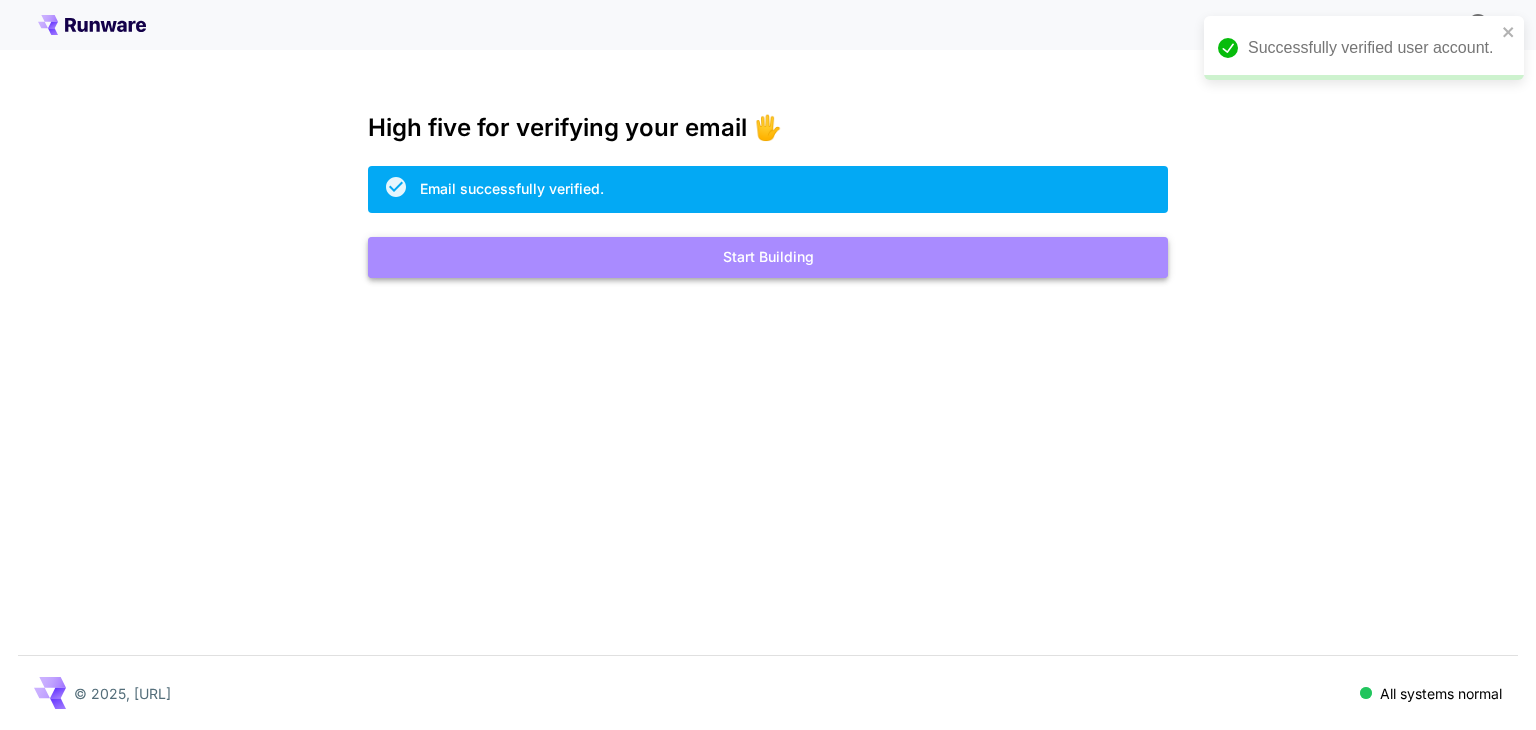 click on "Start Building" at bounding box center [768, 257] 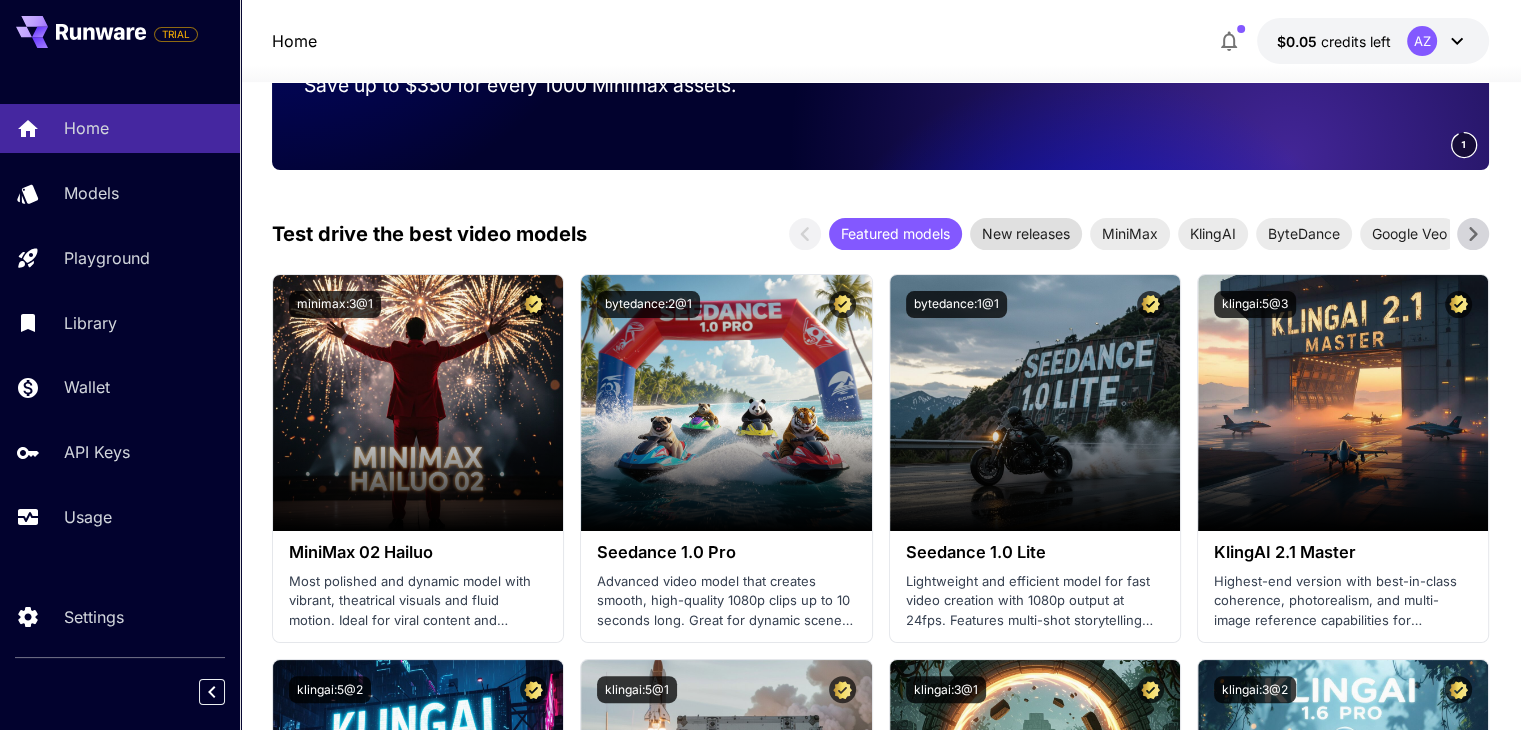 scroll, scrollTop: 620, scrollLeft: 0, axis: vertical 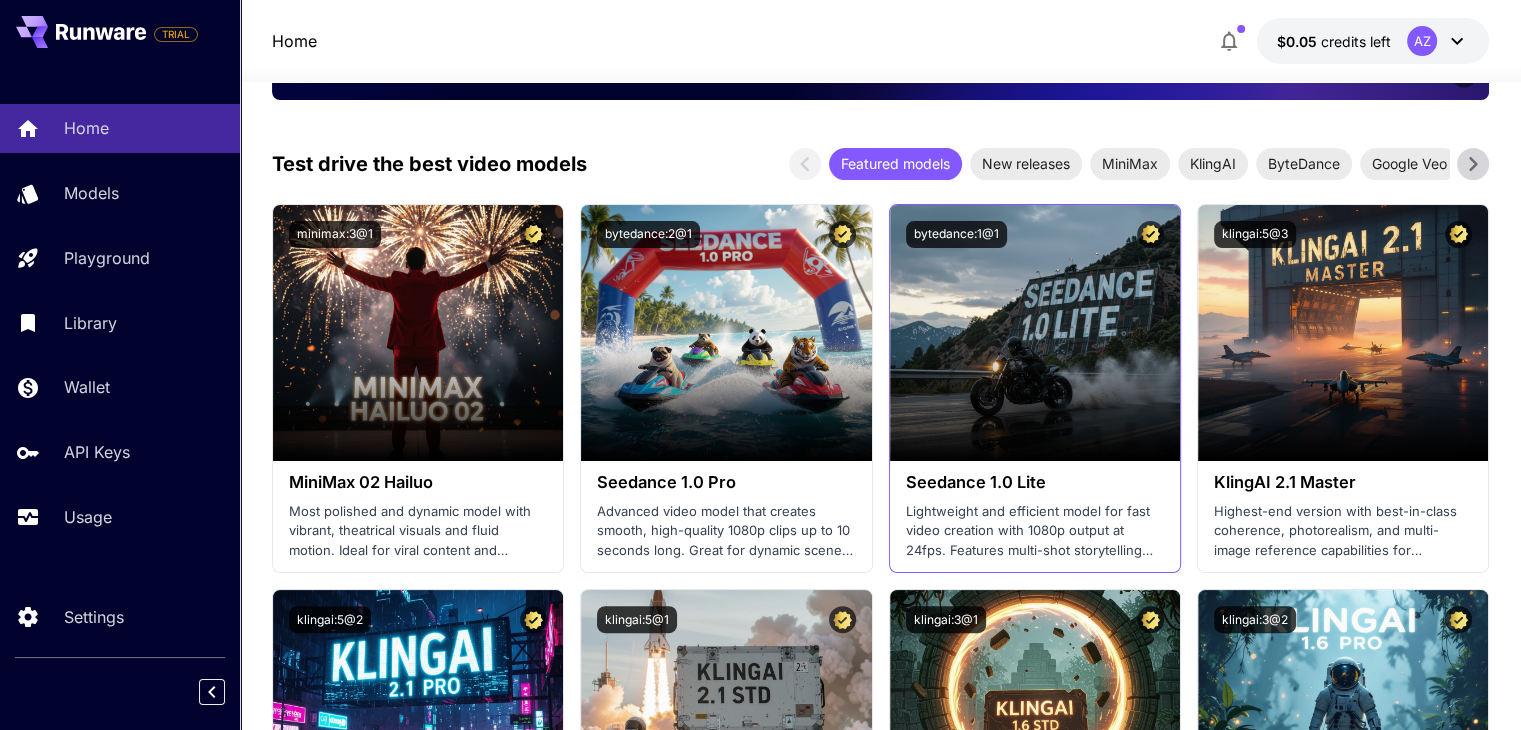 click on "Seedance 1.0 Lite Lightweight and efficient model for fast video creation with 1080p output at 24fps. Features multi-shot storytelling and excellent prompt adherence." at bounding box center (1035, 516) 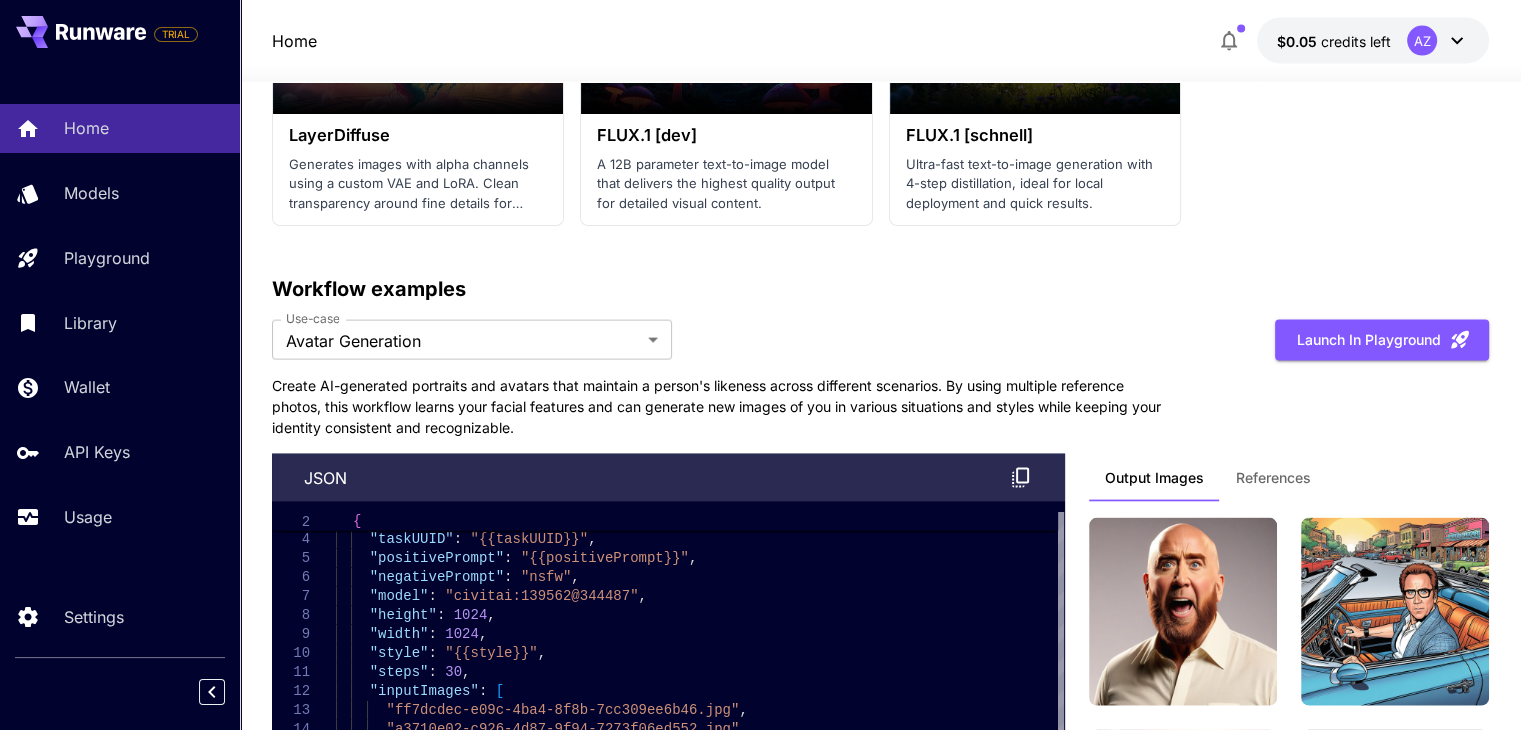 scroll, scrollTop: 4120, scrollLeft: 0, axis: vertical 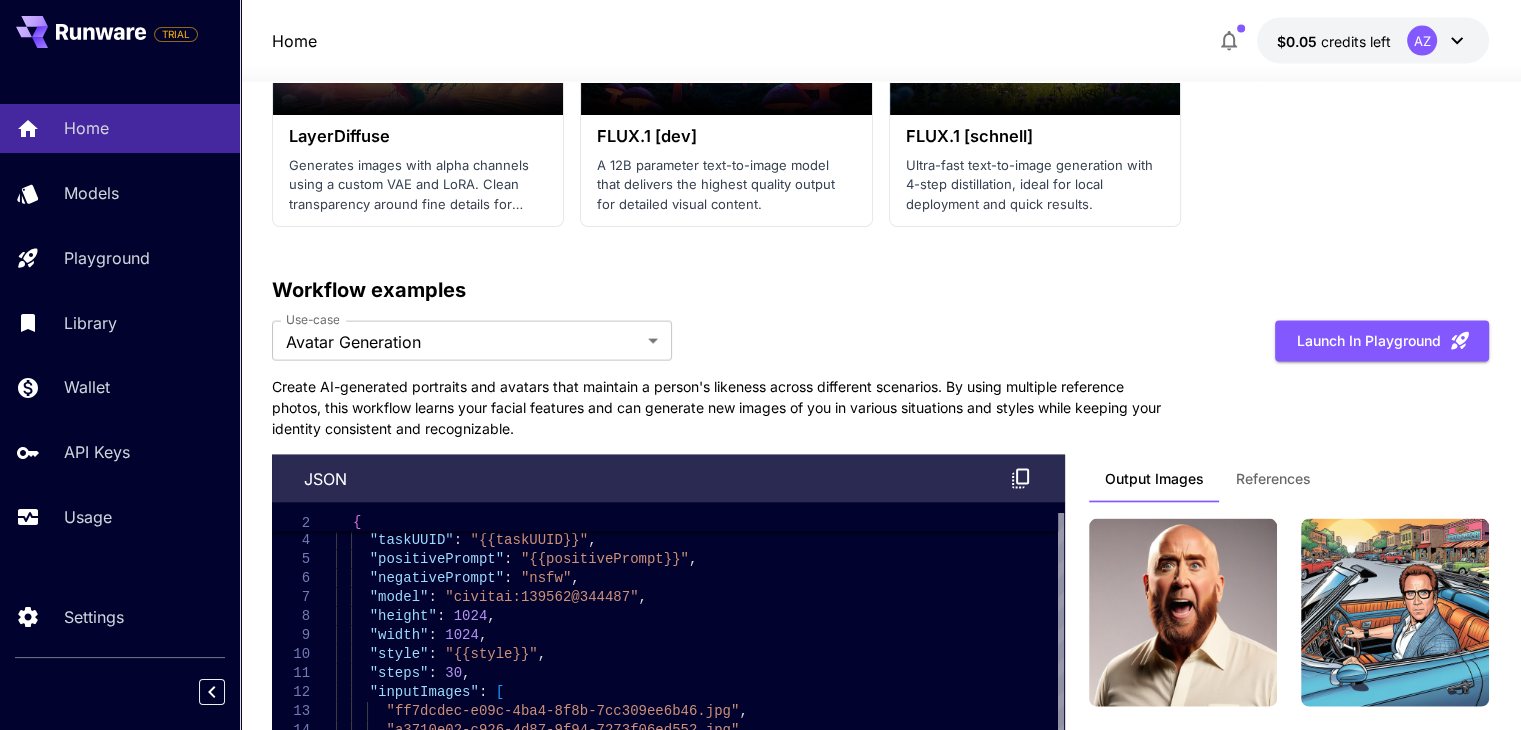 click on "**********" at bounding box center (880, 597) 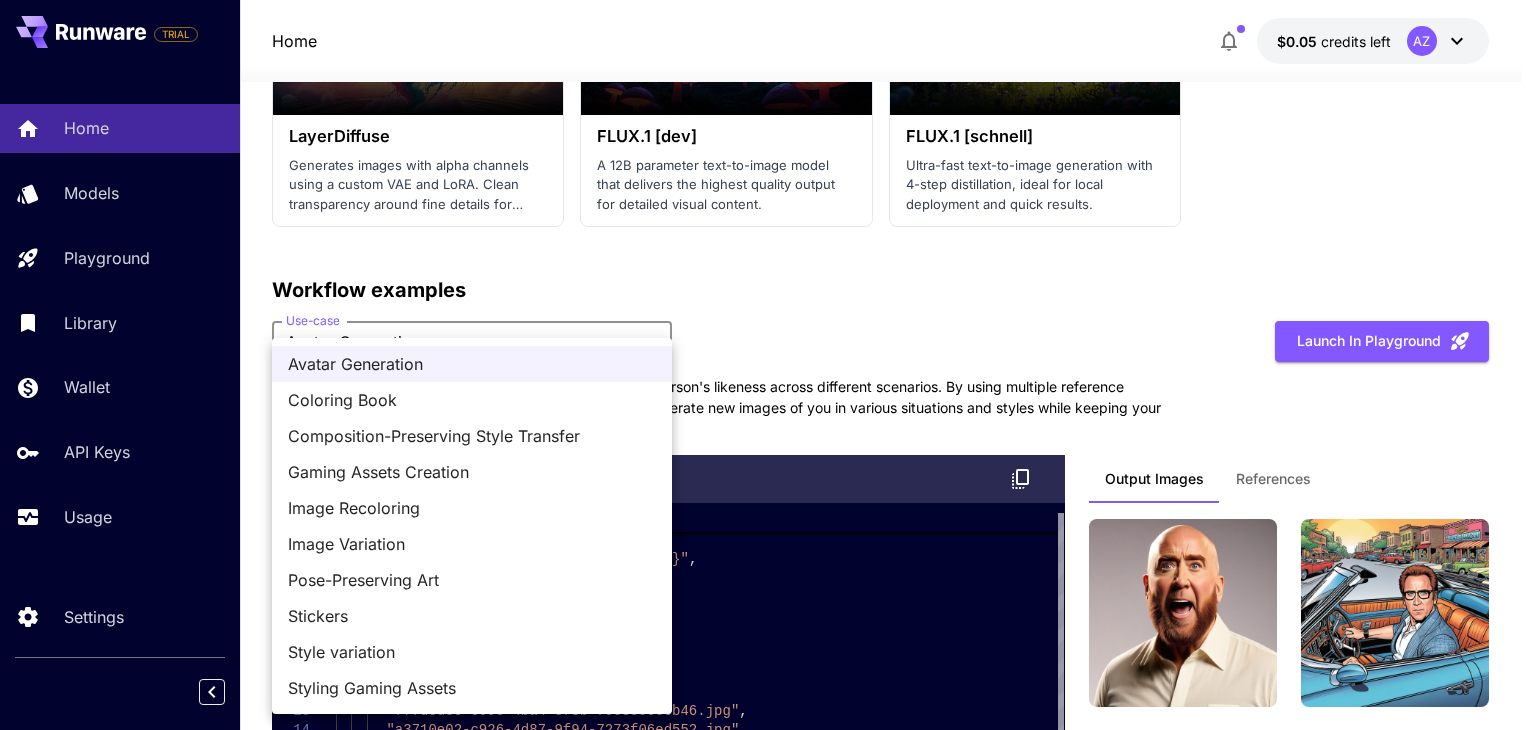click on "TRIAL Home Models Playground Library Wallet API Keys Usage Settings Home $0.05    credits left  AZ You still need to verify your email To access all features, click the link in the verification email we sent. Can’t find it? Check your spam folder. Resend Verification Email 1 Make your first image Try The Playground 2 Set up billing Add Payment Method 3 Create an API key Generate your api key 4 Integrate Runware Read the docs Welcome to Runware! Check out your usage stats and API key performance at a glance. Explore featured models, dive into workflow examples, review platform updates, or get help when you need it. NEW Now supporting video! Run the best video models, at much lower cost. Save up to $500 for every 1000 PixVerse assets. 6 Test drive the best video models Featured models New releases MiniMax KlingAI ByteDance Google Veo PixVerse Vidu Launch in Playground minimax:3@1                             MiniMax 02 Hailuo Launch in Playground bytedance:2@1                             Seedance 1.0 Pro" at bounding box center [768, -1278] 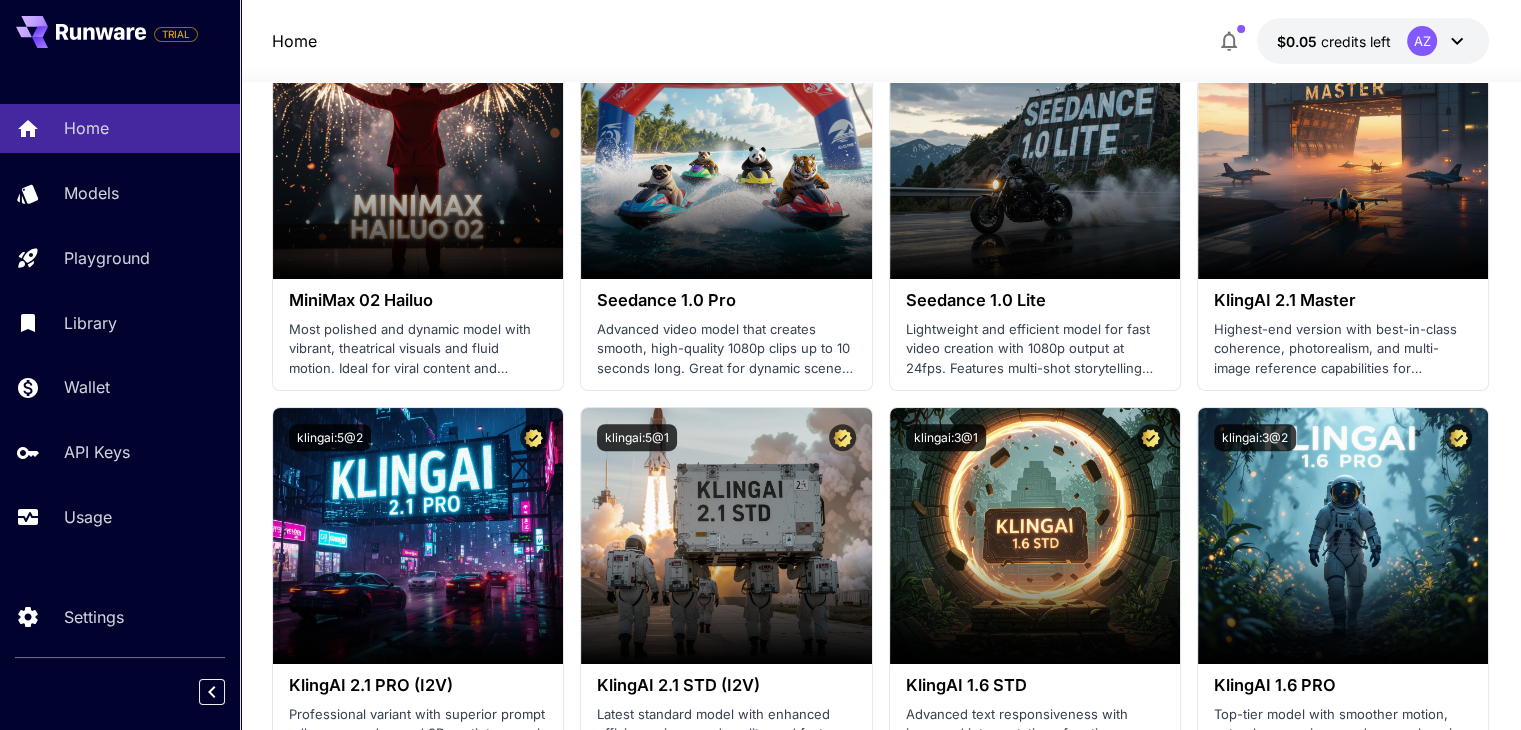 scroll, scrollTop: 0, scrollLeft: 0, axis: both 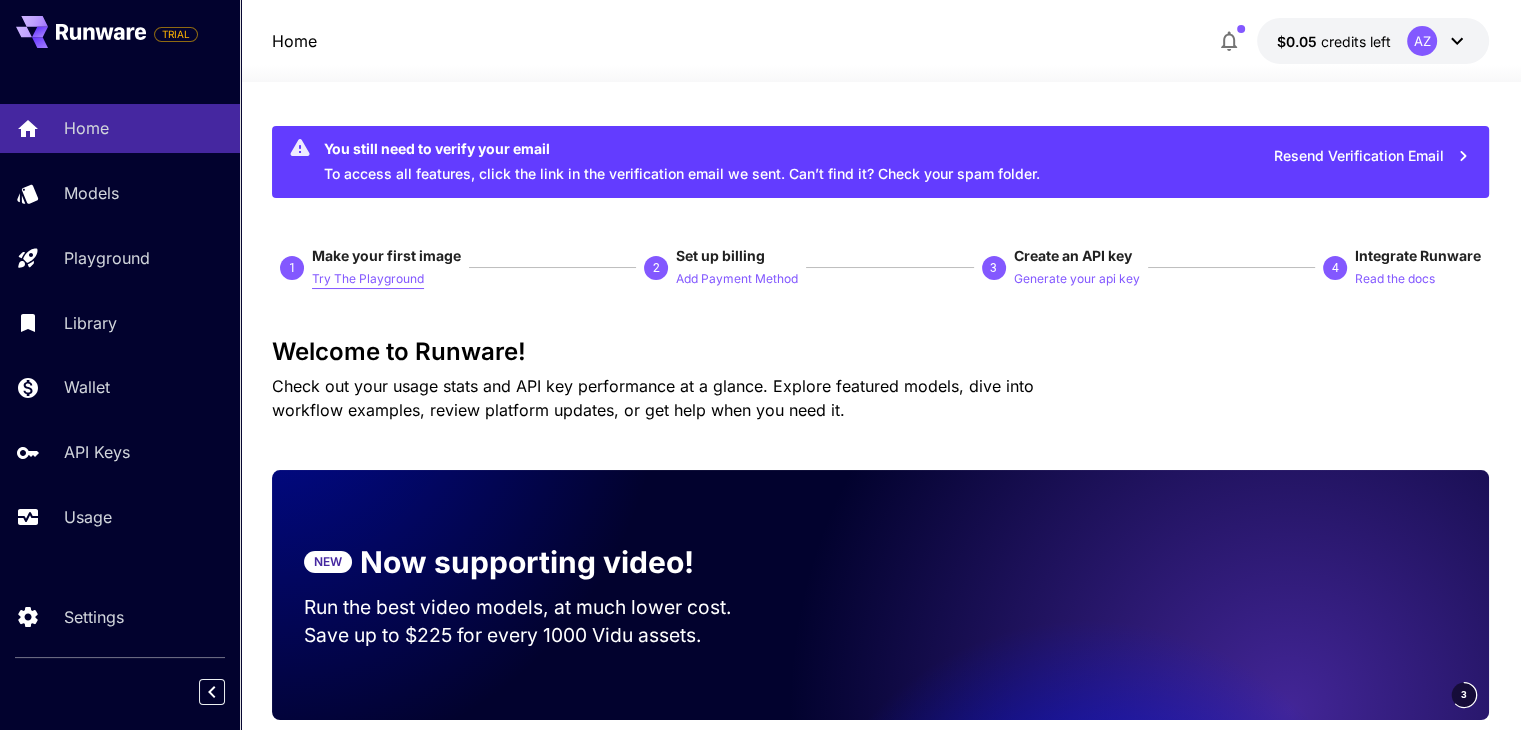 click on "Try The Playground" at bounding box center [368, 279] 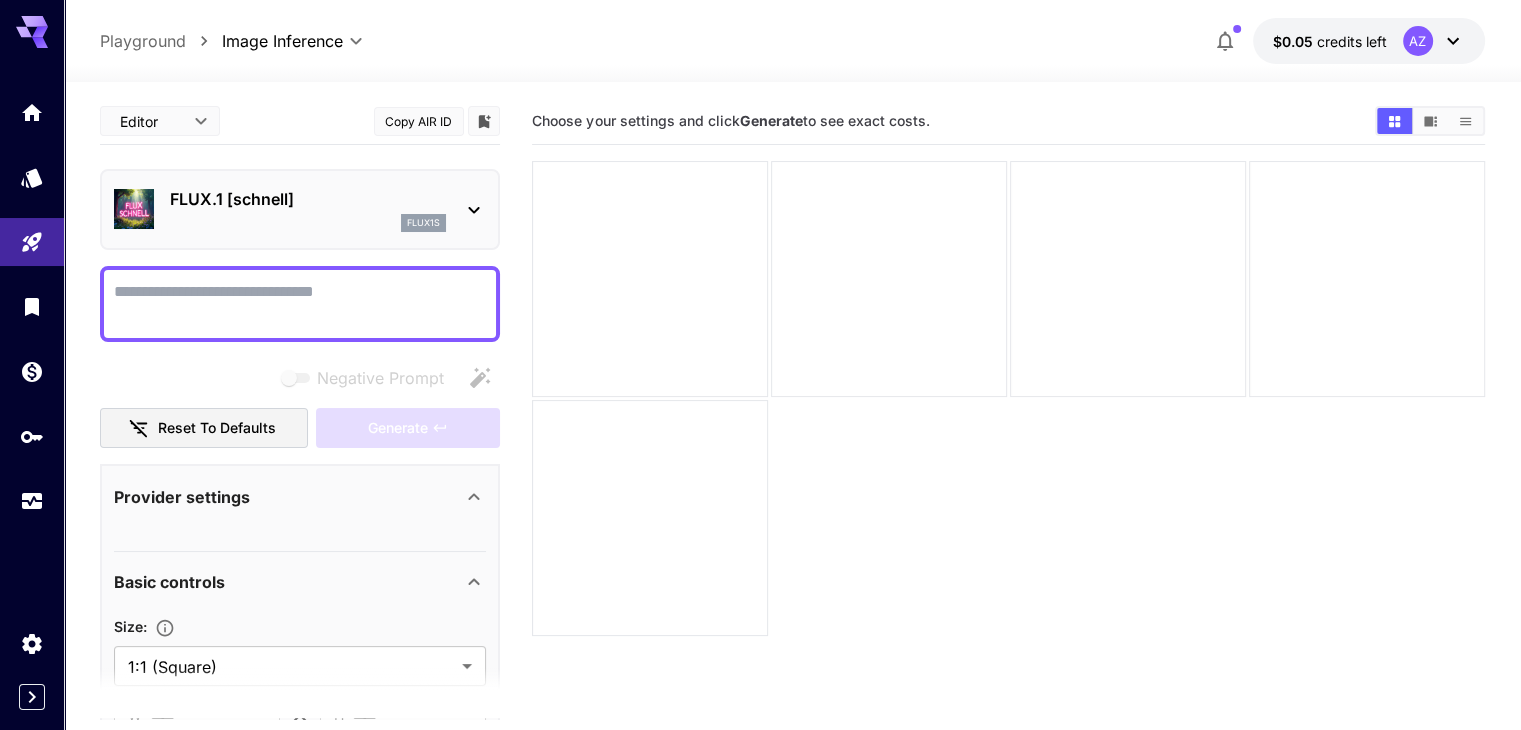 click on "Negative Prompt" at bounding box center (300, 304) 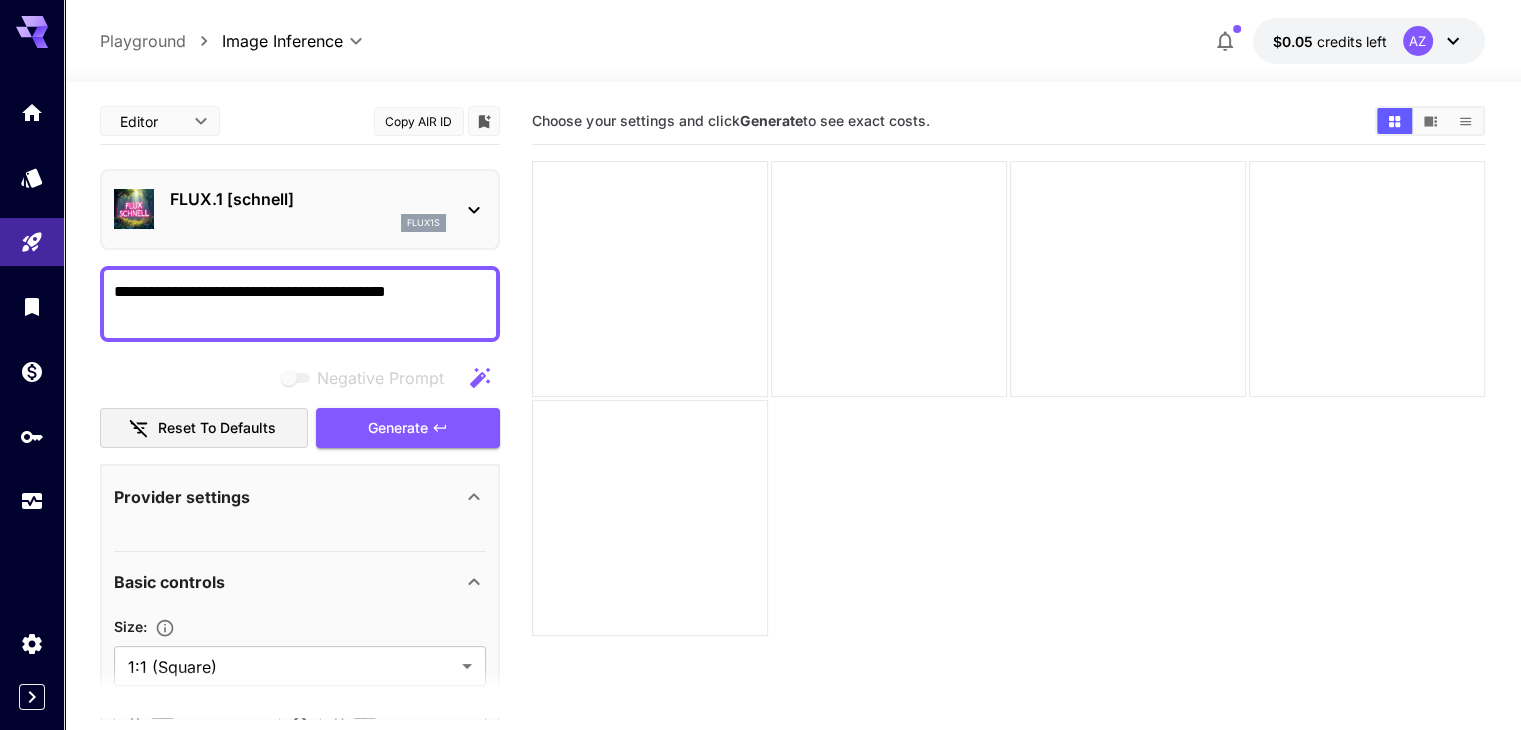 click on "**********" at bounding box center [300, 304] 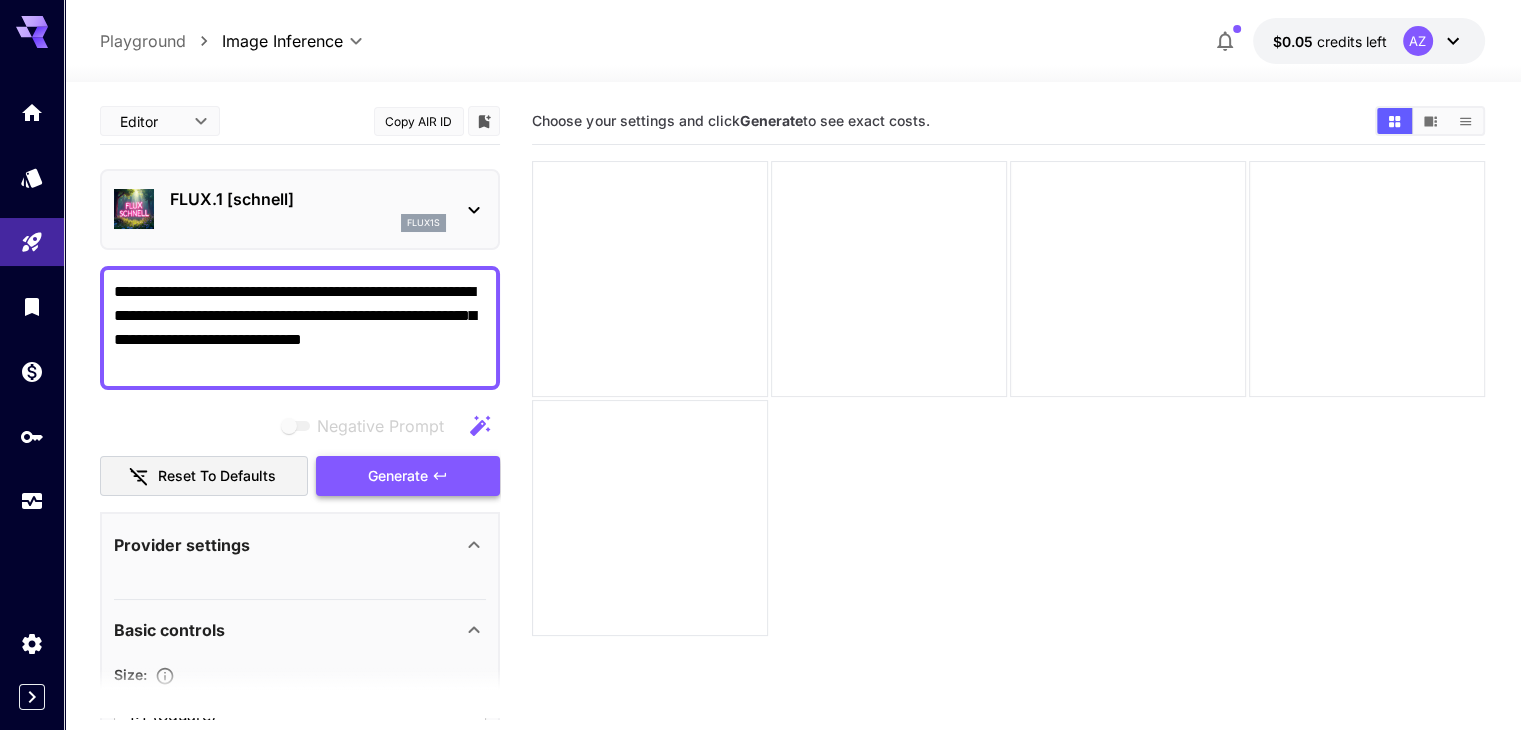 click on "Generate" at bounding box center (398, 476) 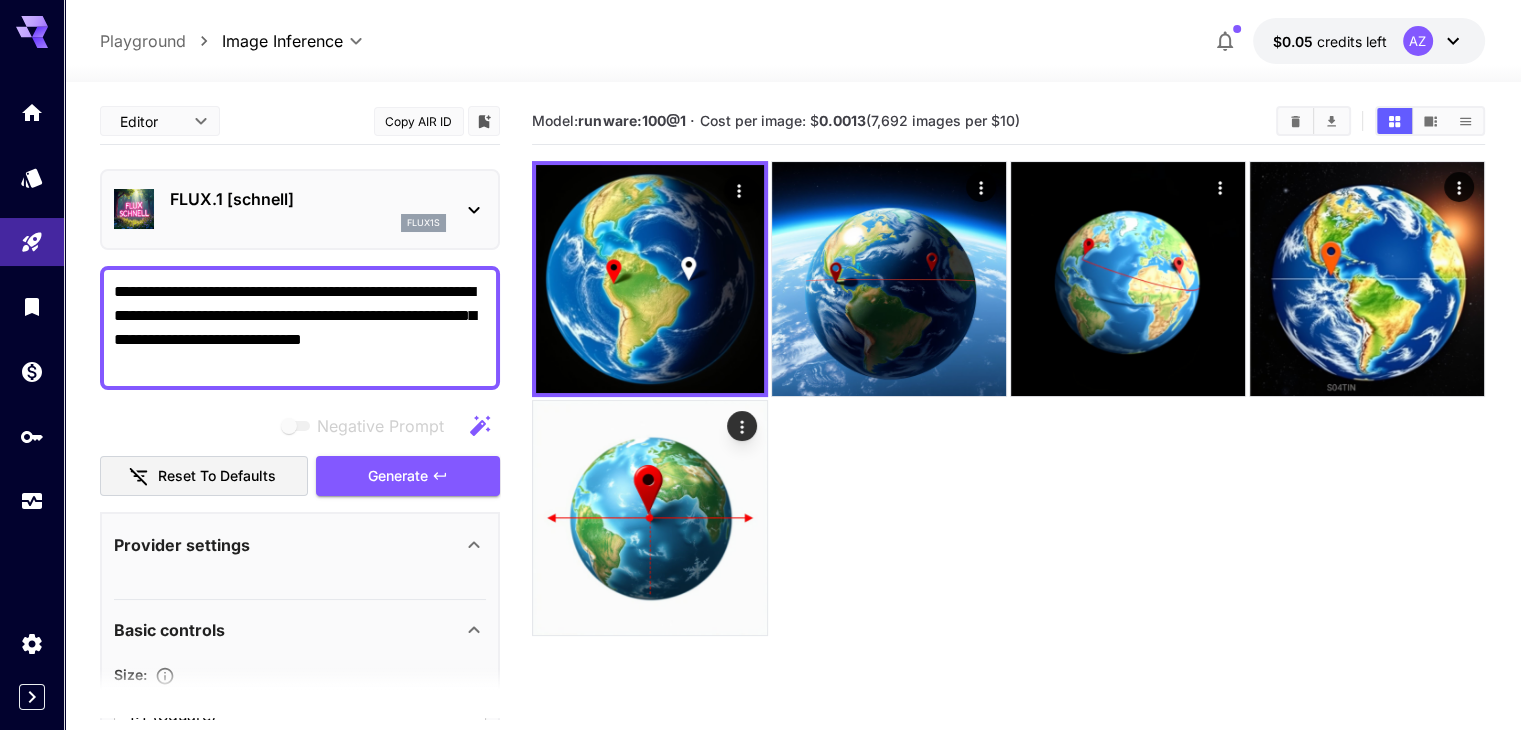 click on "**********" at bounding box center [300, 328] 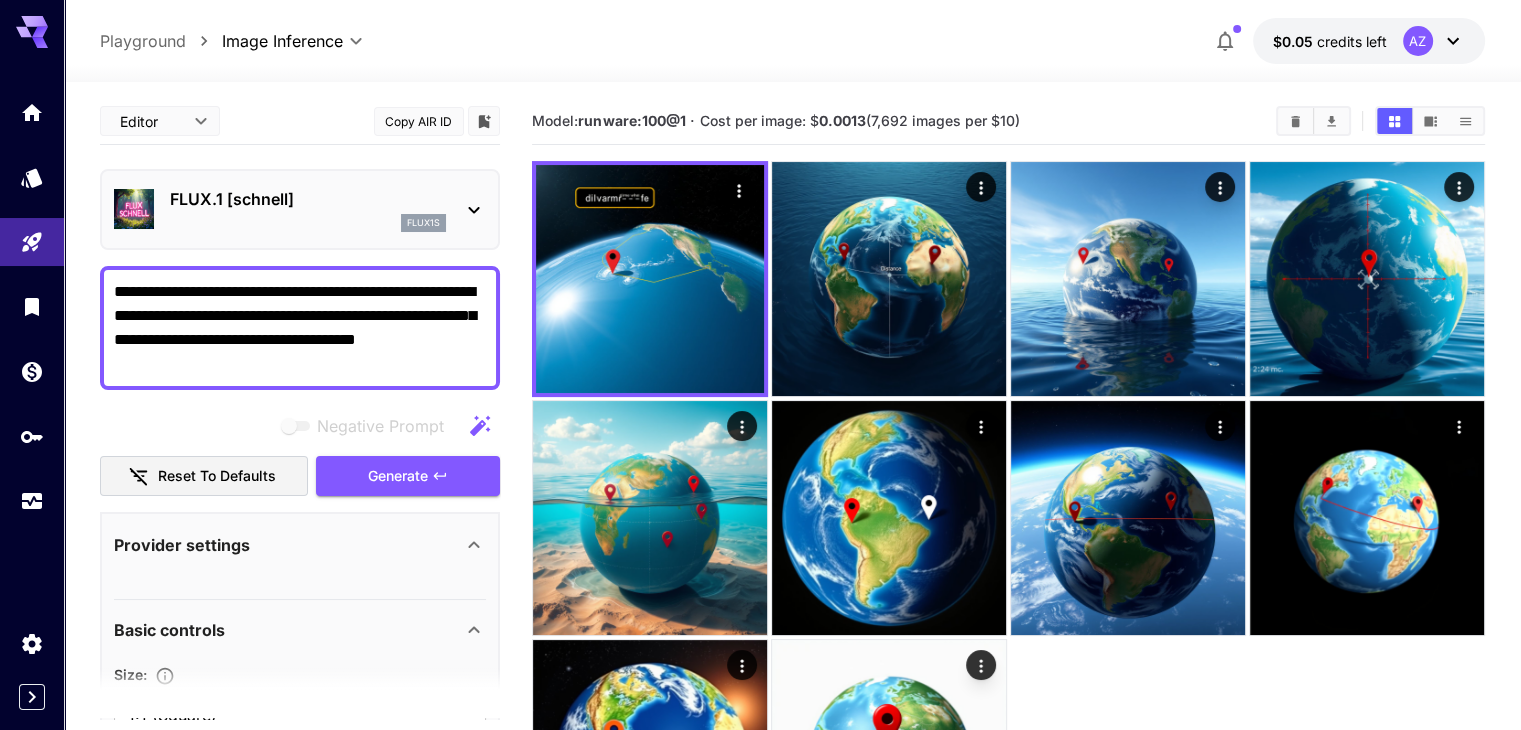 drag, startPoint x: 426, startPoint y: 287, endPoint x: 478, endPoint y: 297, distance: 52.95281 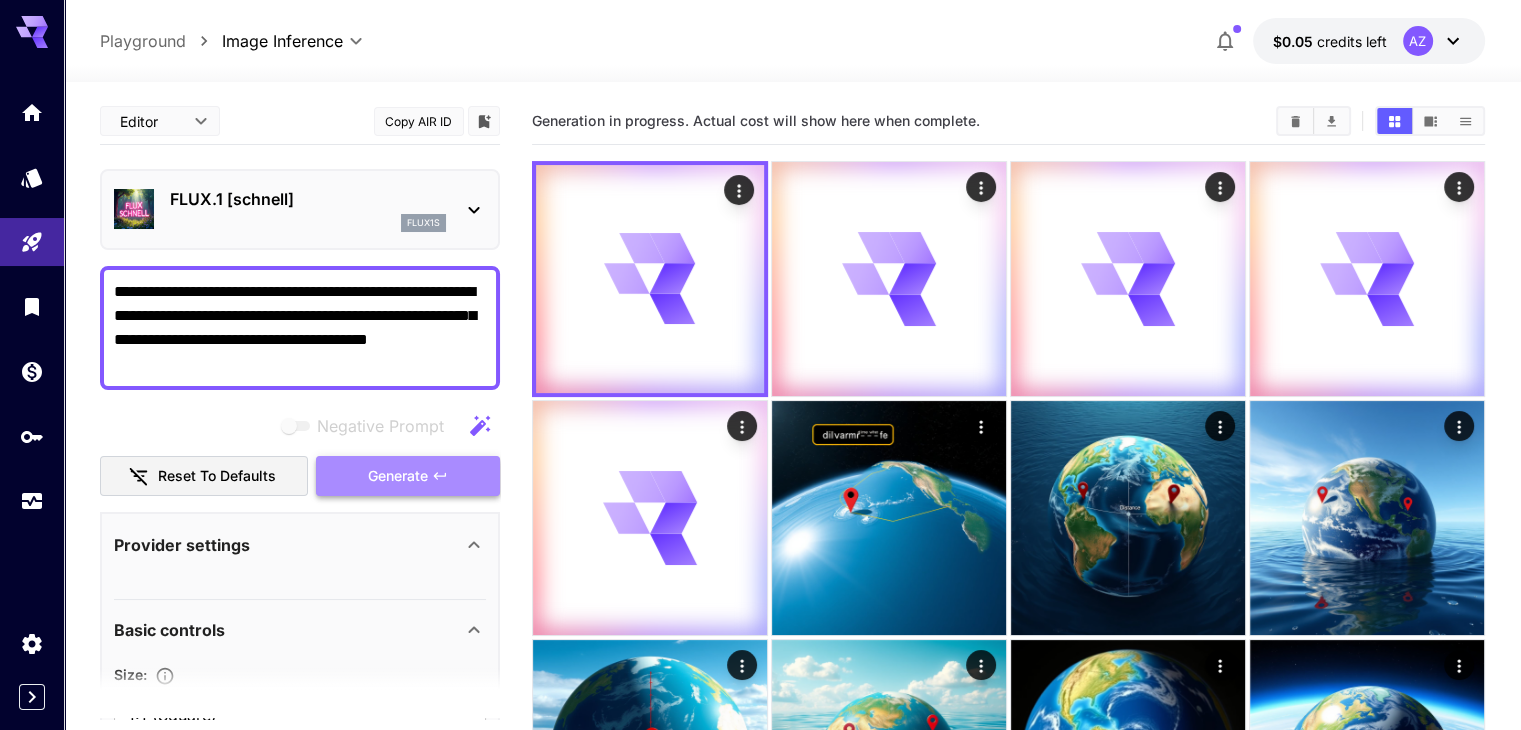 click on "Generate" at bounding box center [408, 476] 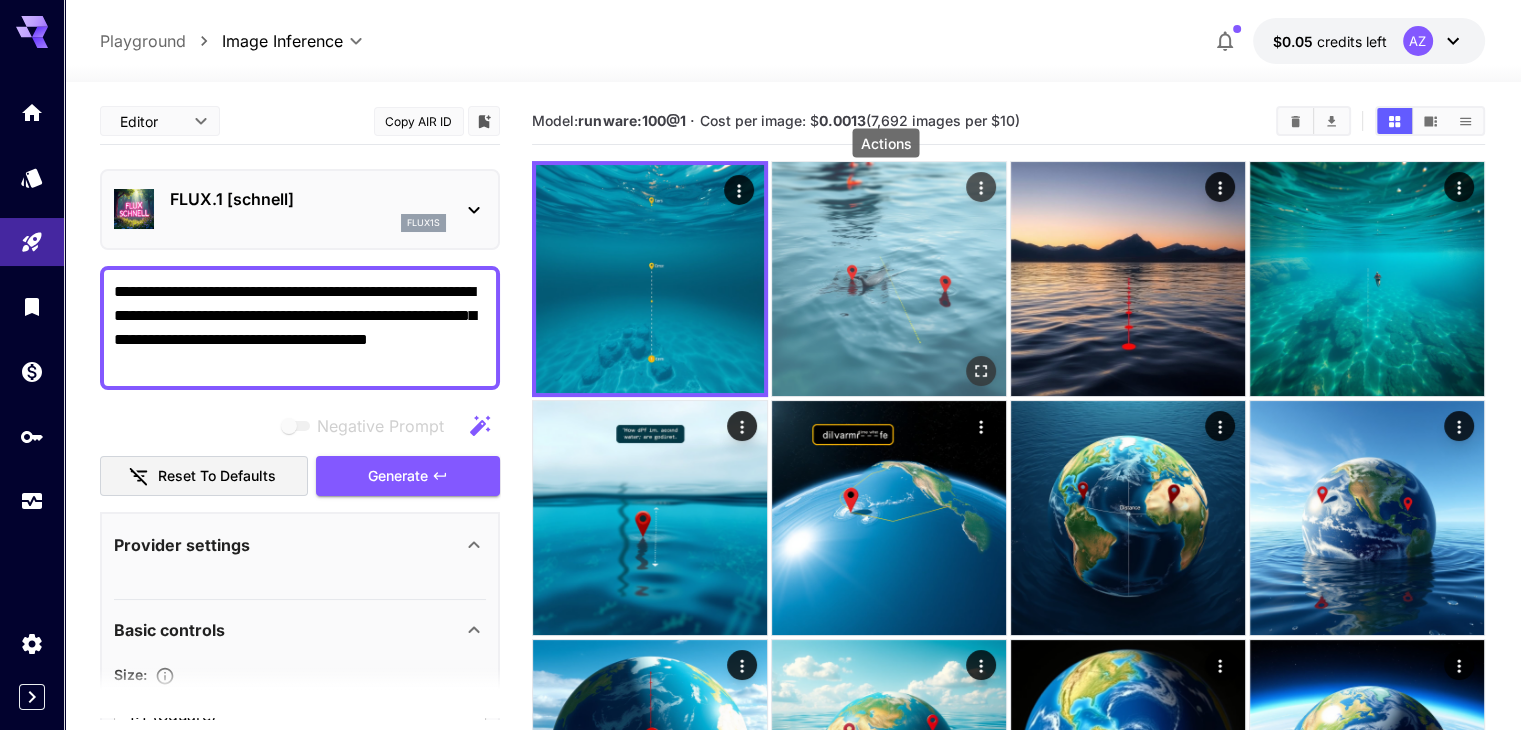 click 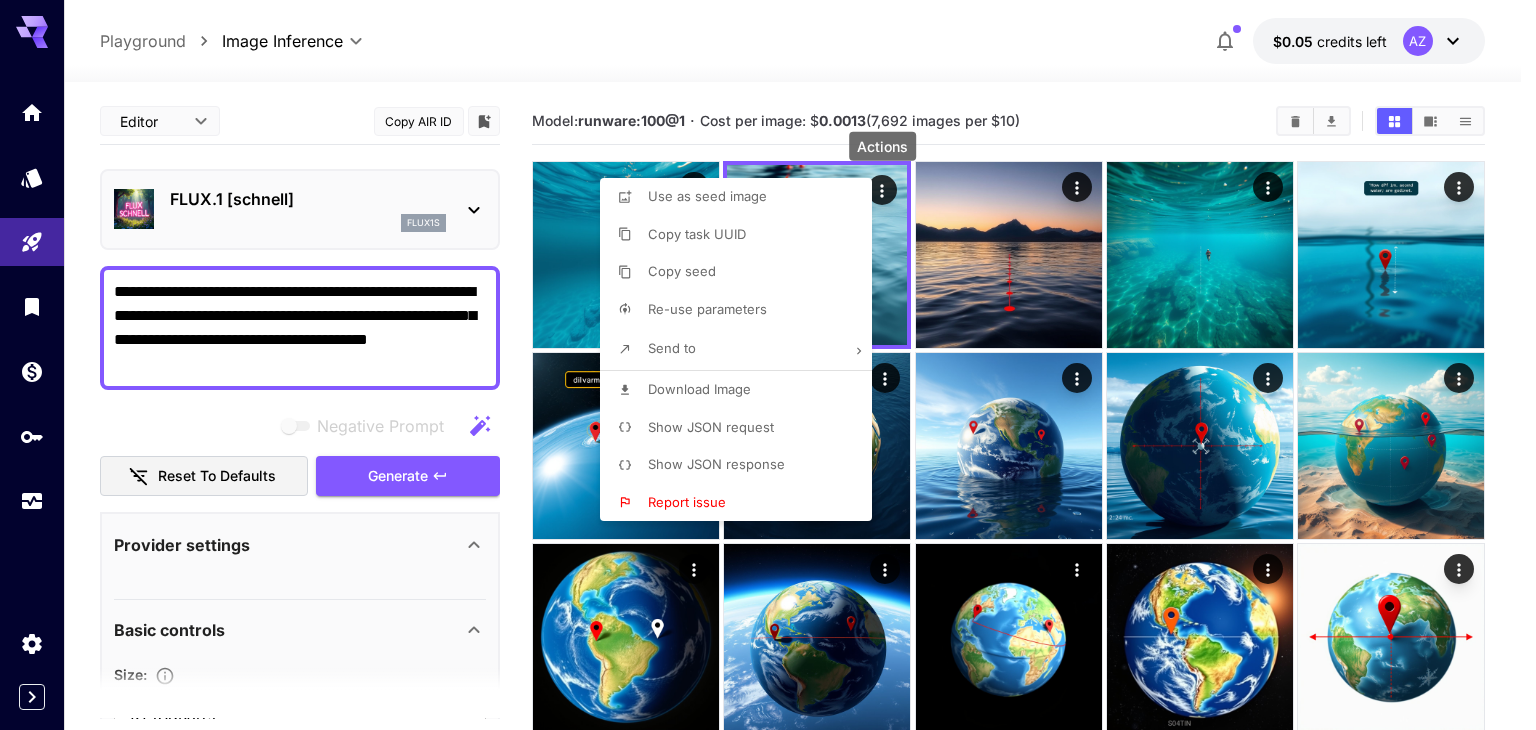 click at bounding box center (768, 365) 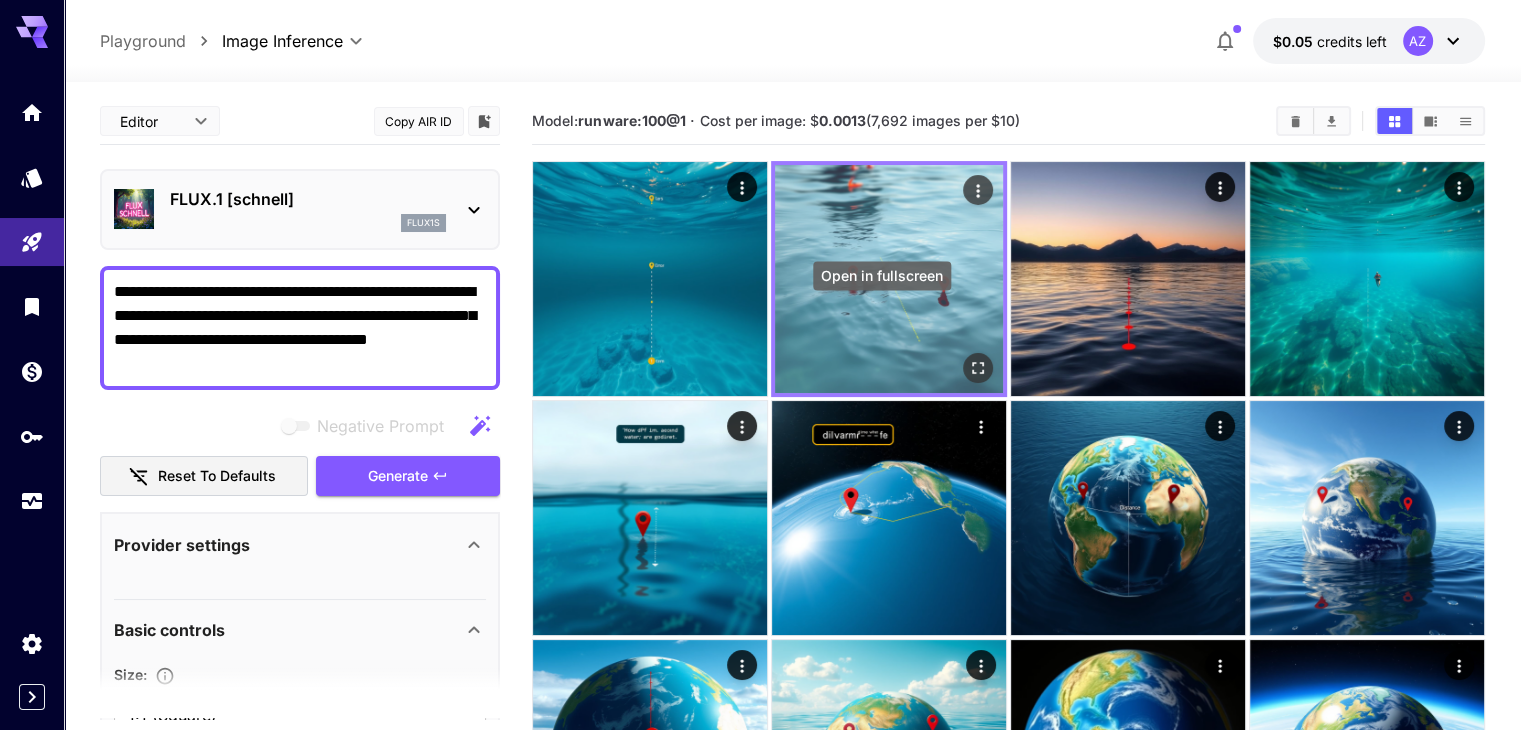 click 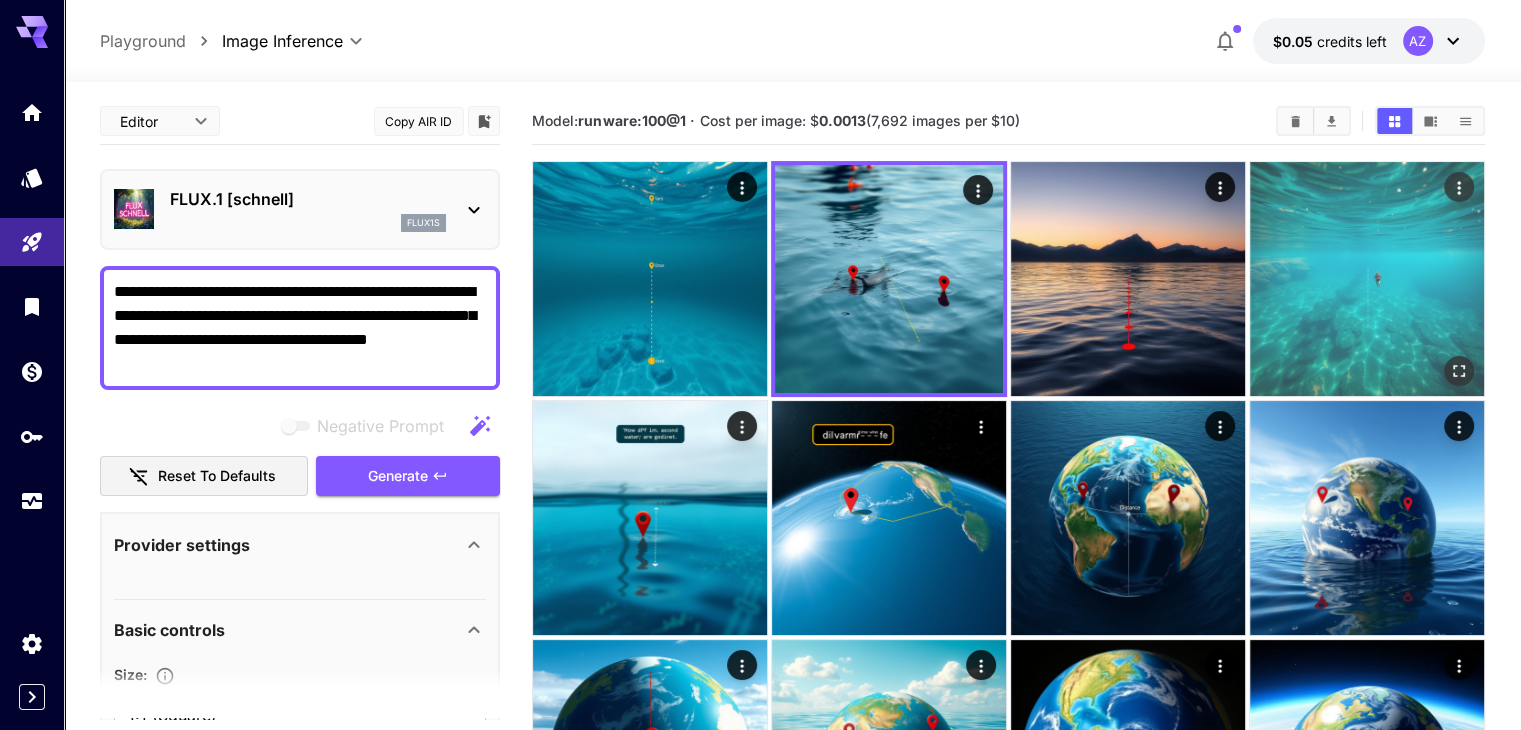 click at bounding box center (1367, 279) 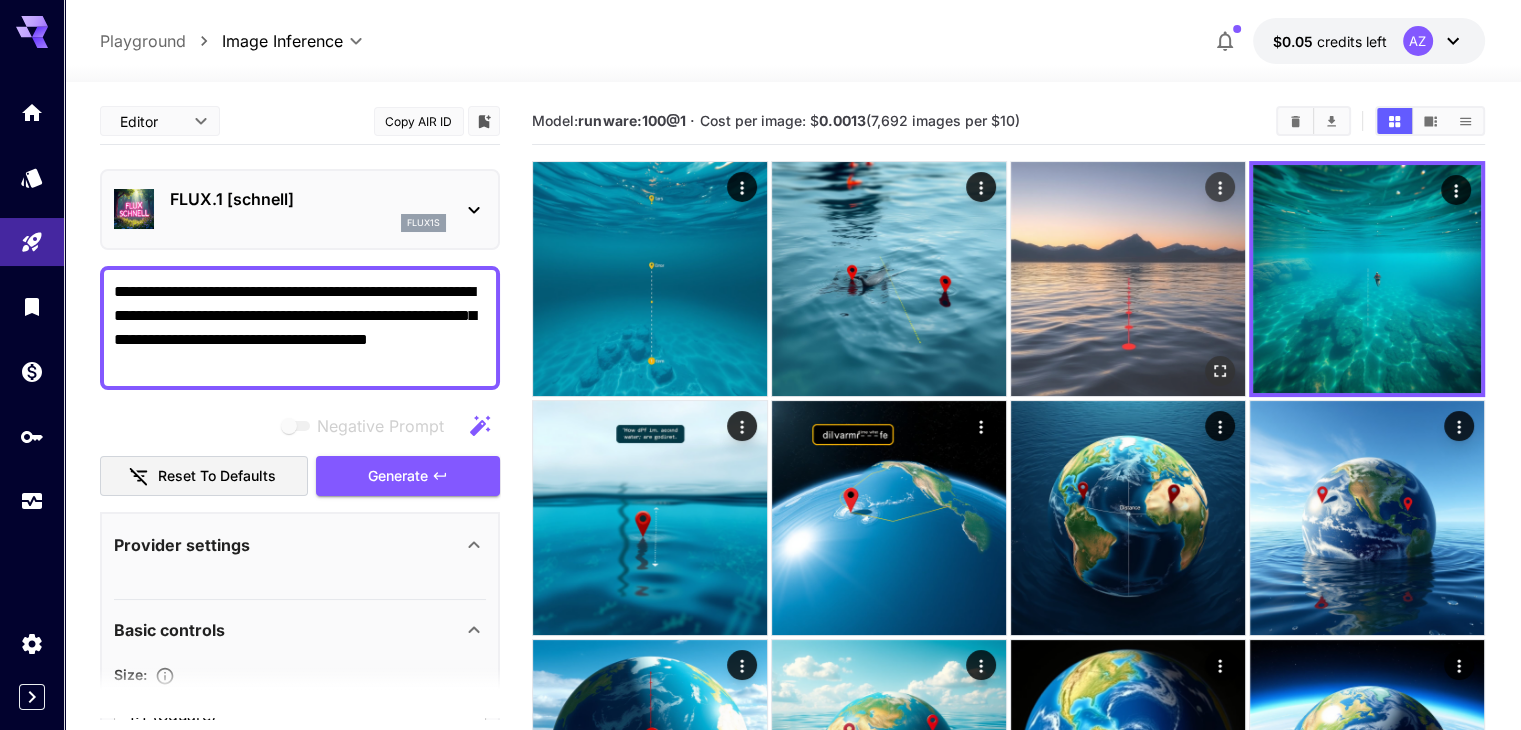 click at bounding box center [1128, 279] 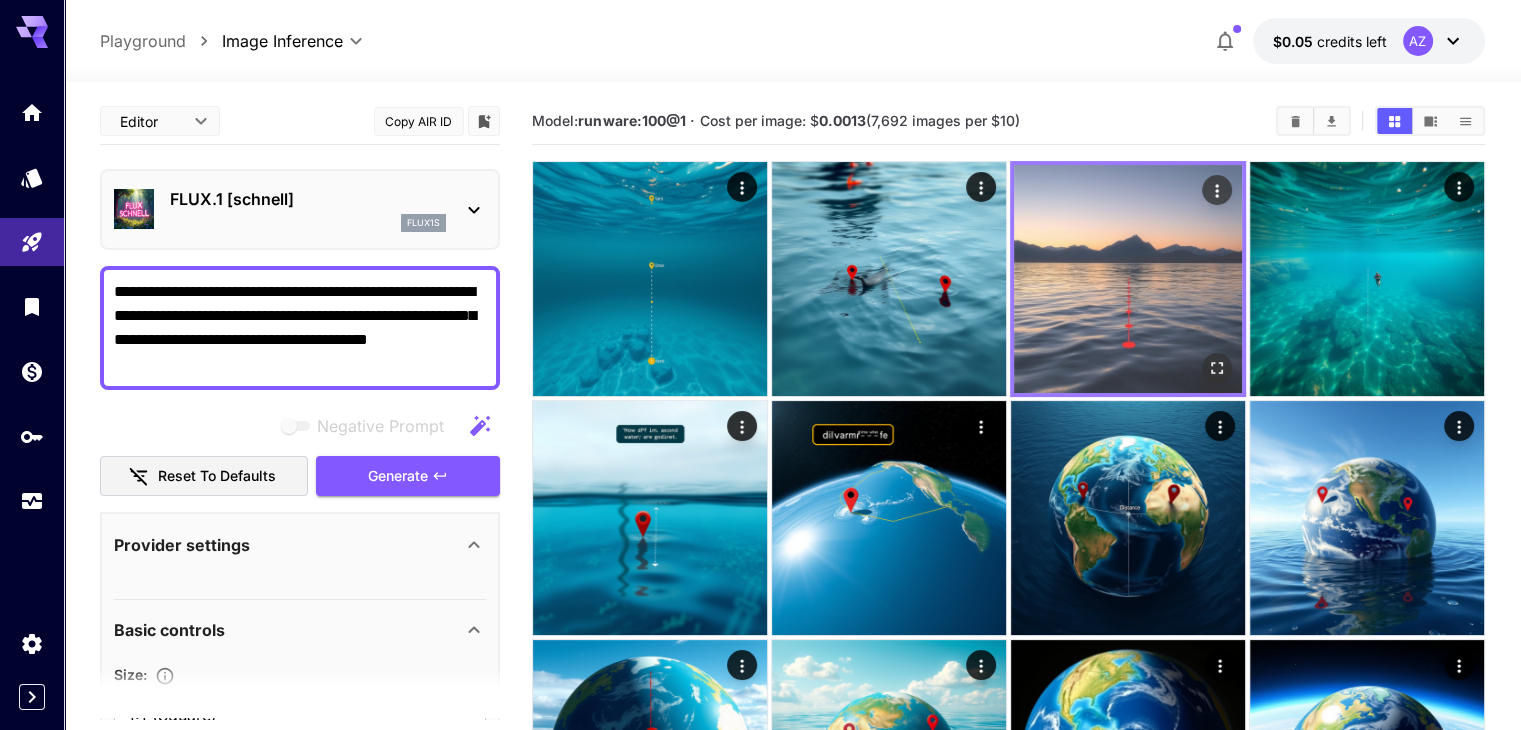 click at bounding box center [1128, 279] 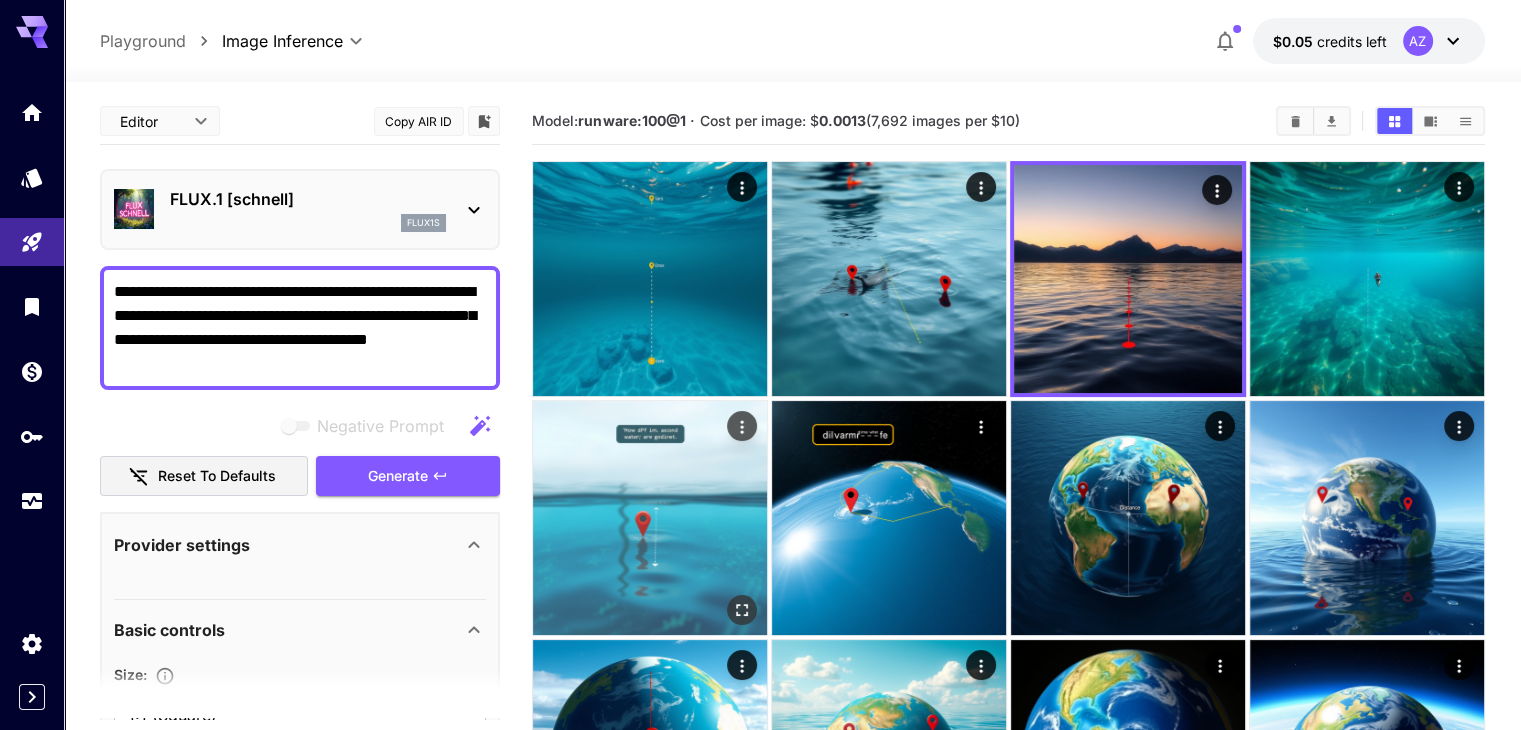 click at bounding box center (650, 518) 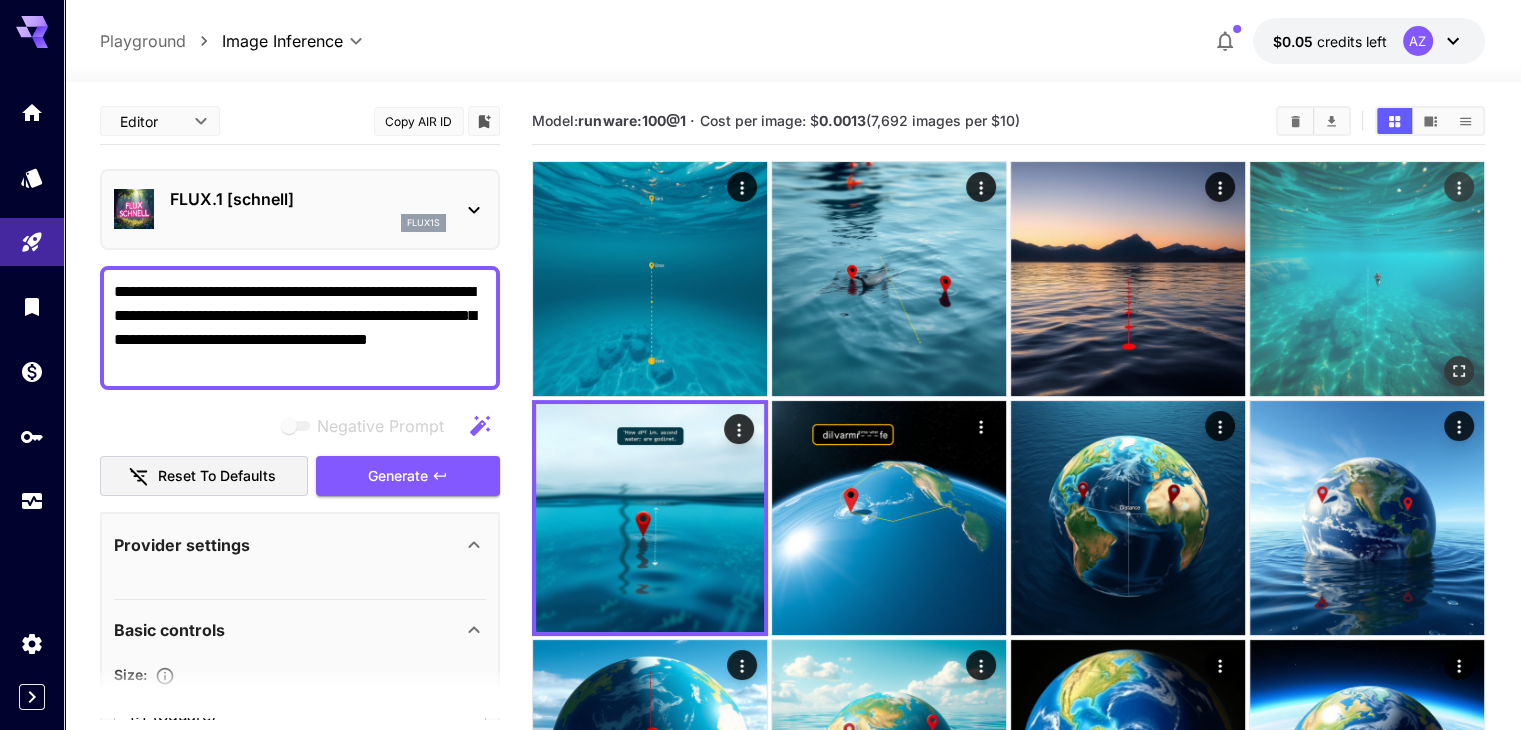 click at bounding box center (1367, 279) 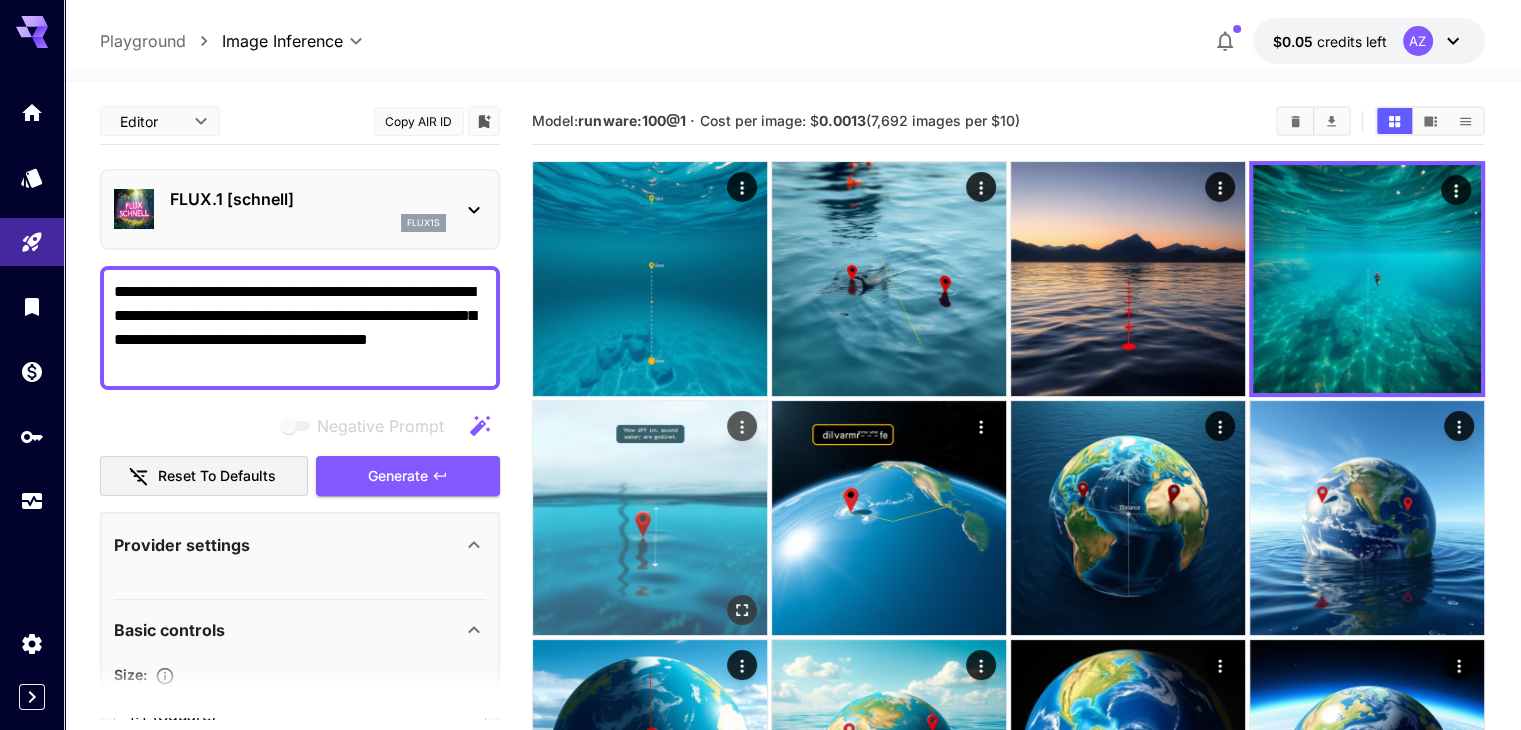 click at bounding box center [650, 518] 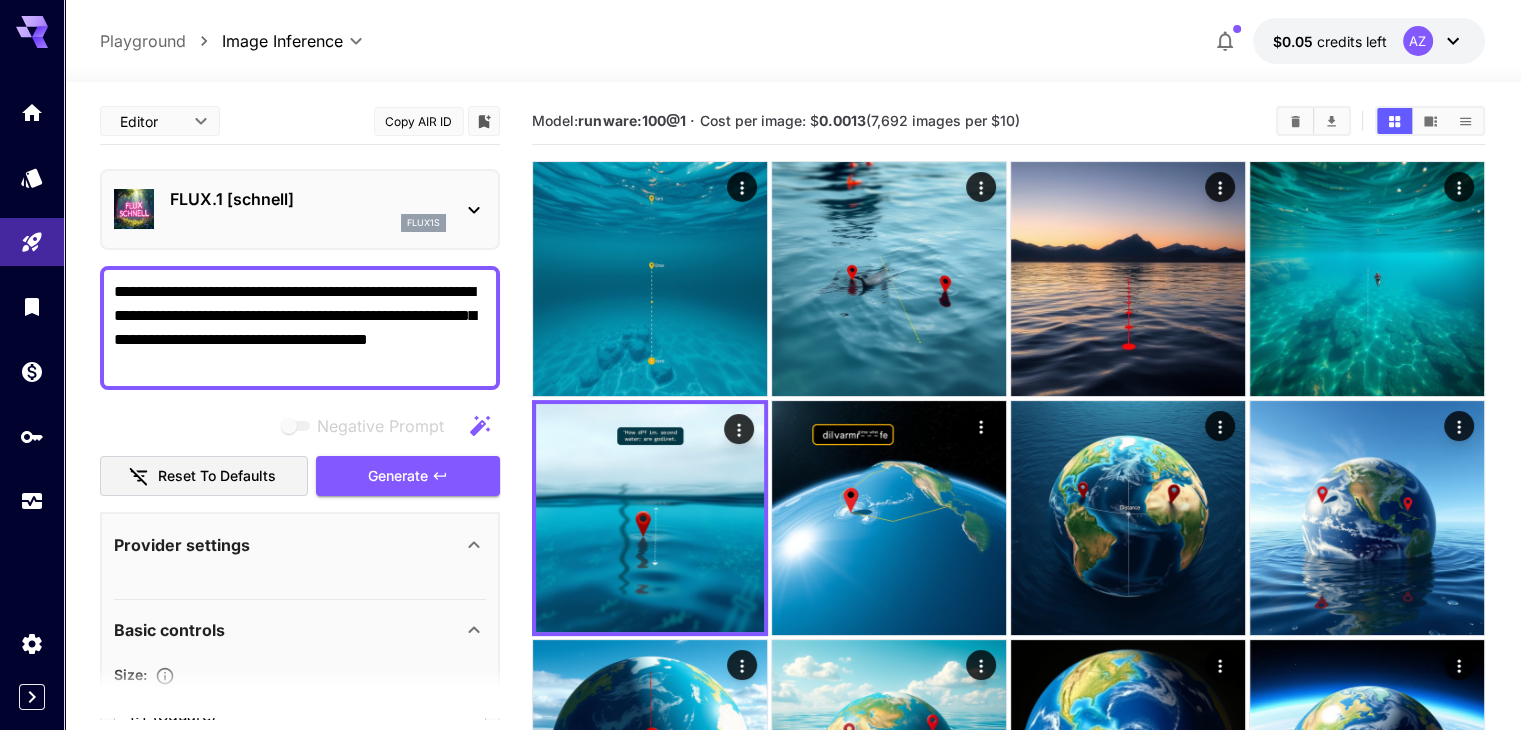 click on "**********" at bounding box center (300, 328) 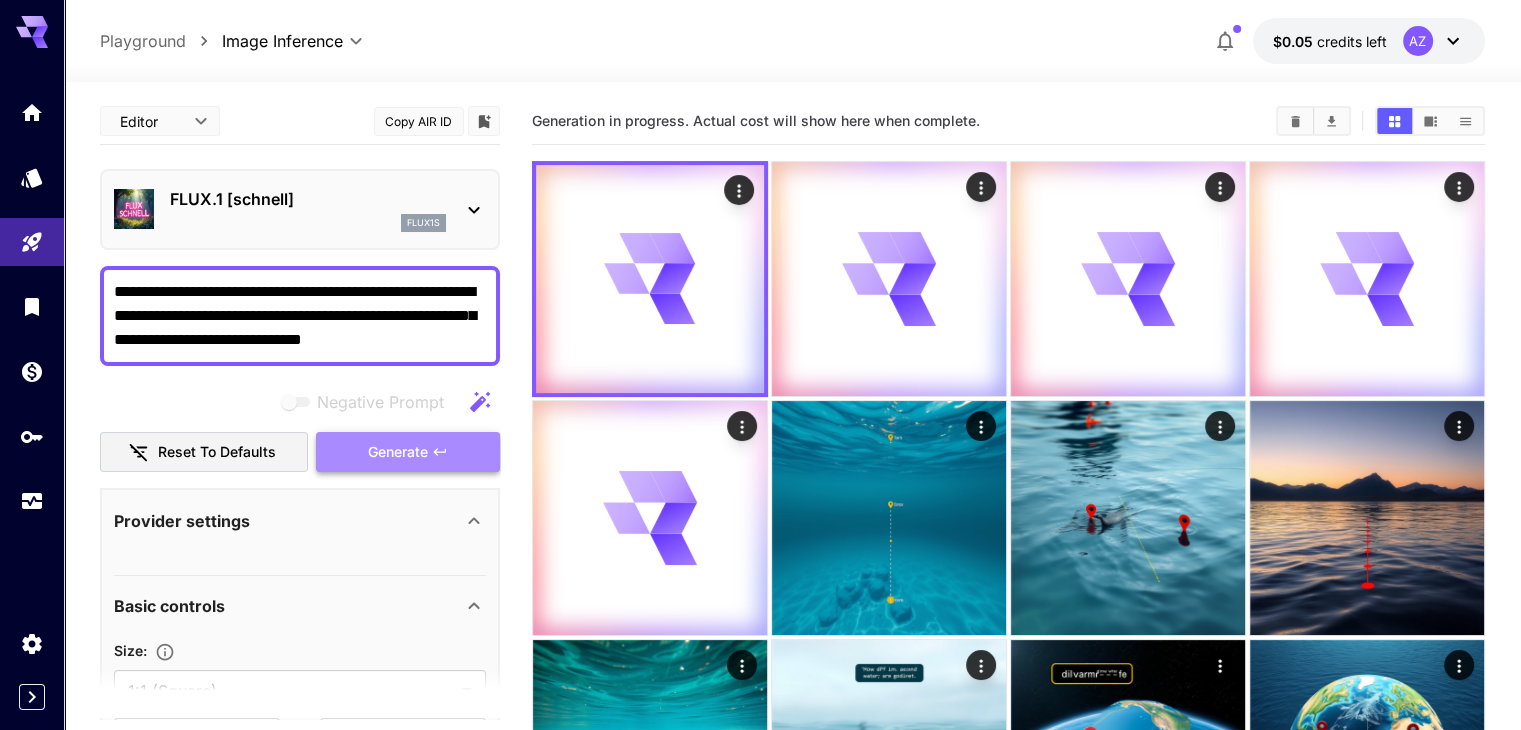 click on "Generate" at bounding box center (408, 452) 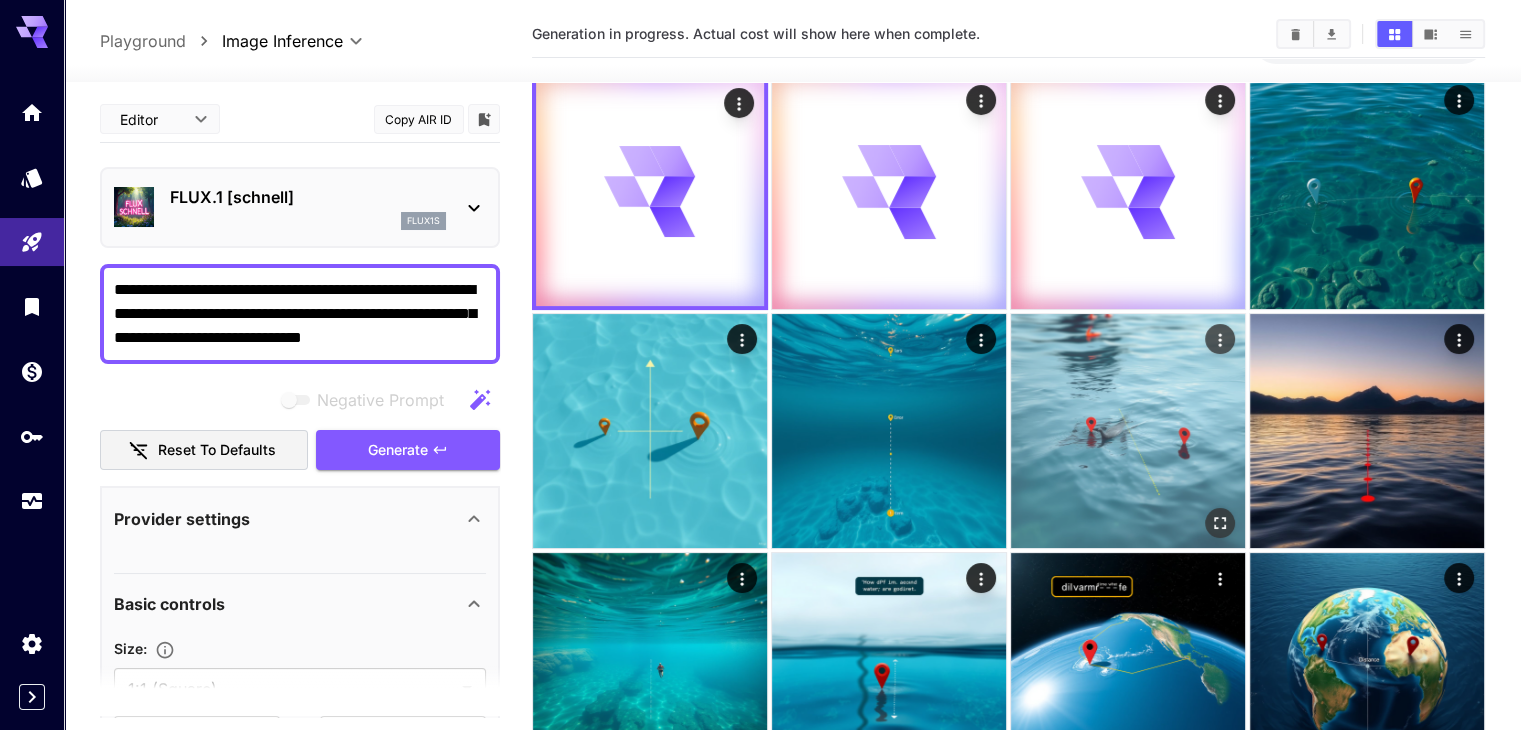 scroll, scrollTop: 52, scrollLeft: 0, axis: vertical 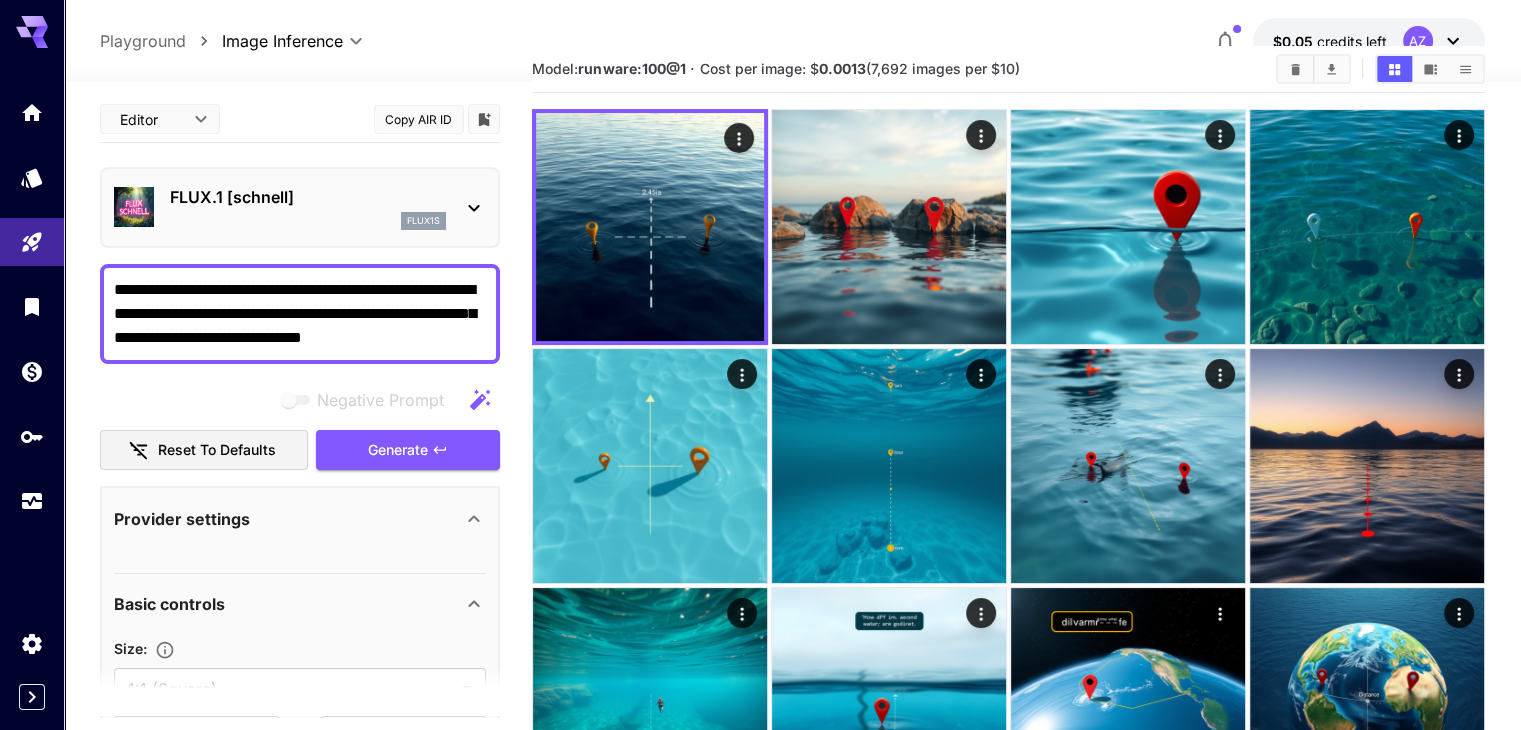 drag, startPoint x: 462, startPoint y: 334, endPoint x: 384, endPoint y: 340, distance: 78.23043 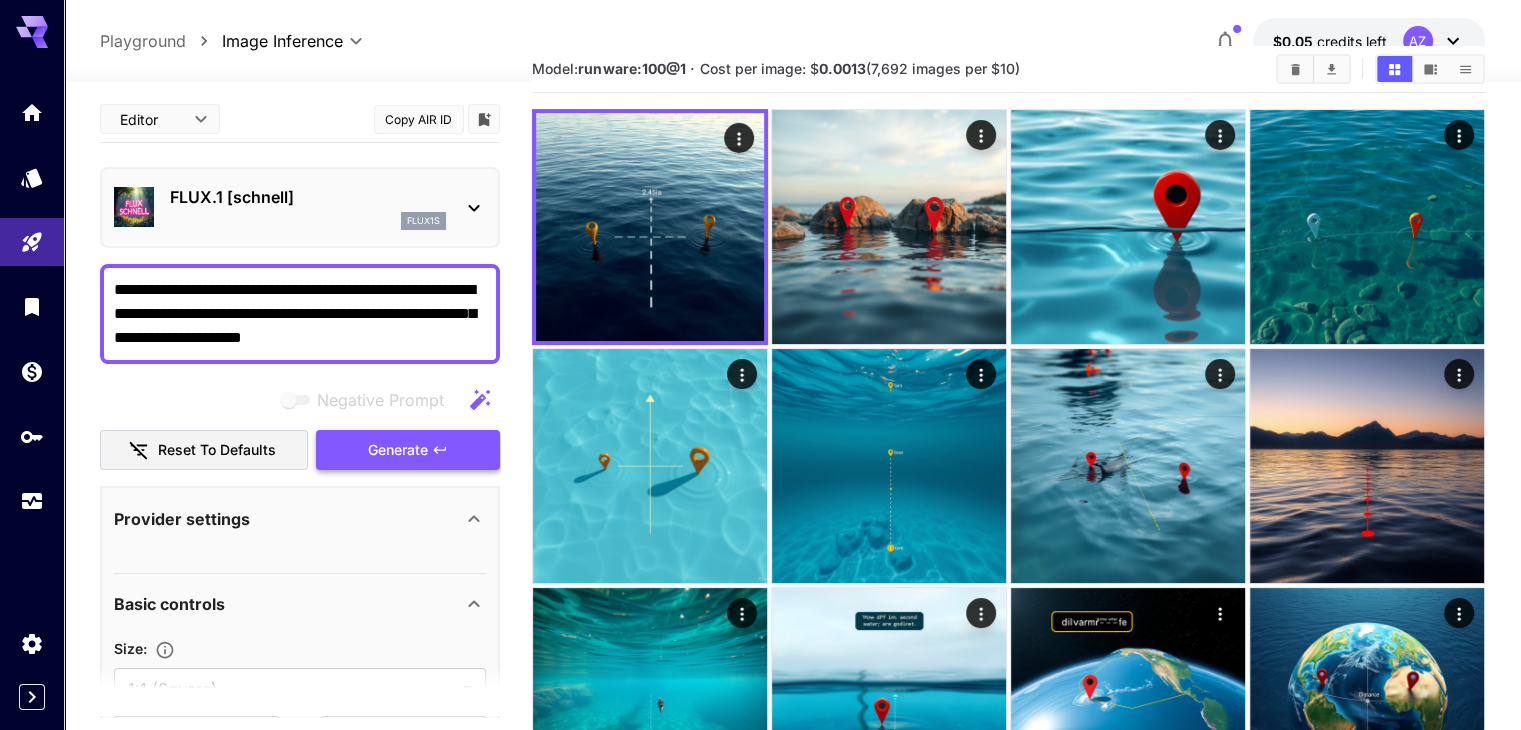 click on "Generate" at bounding box center [398, 450] 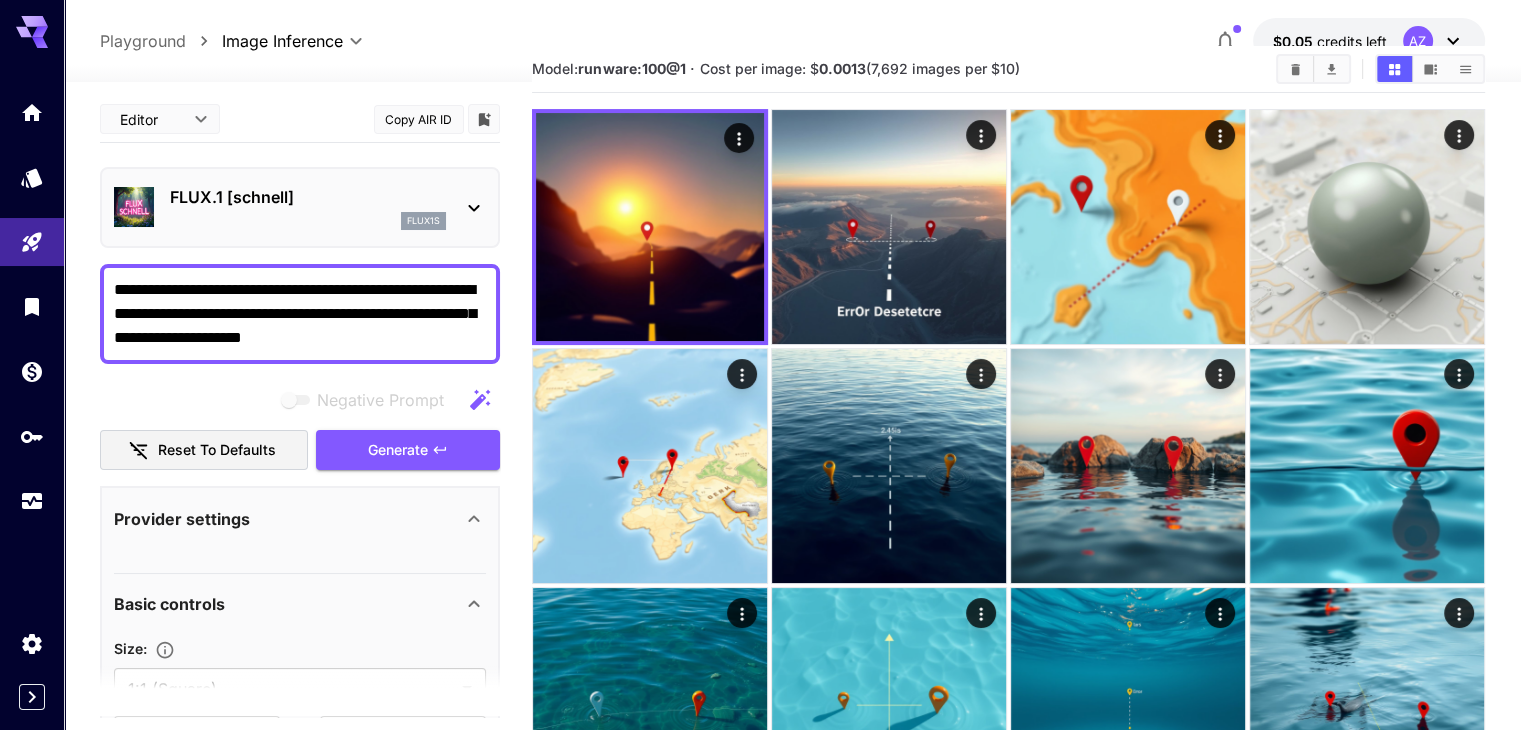 drag, startPoint x: 324, startPoint y: 314, endPoint x: 380, endPoint y: 318, distance: 56.142673 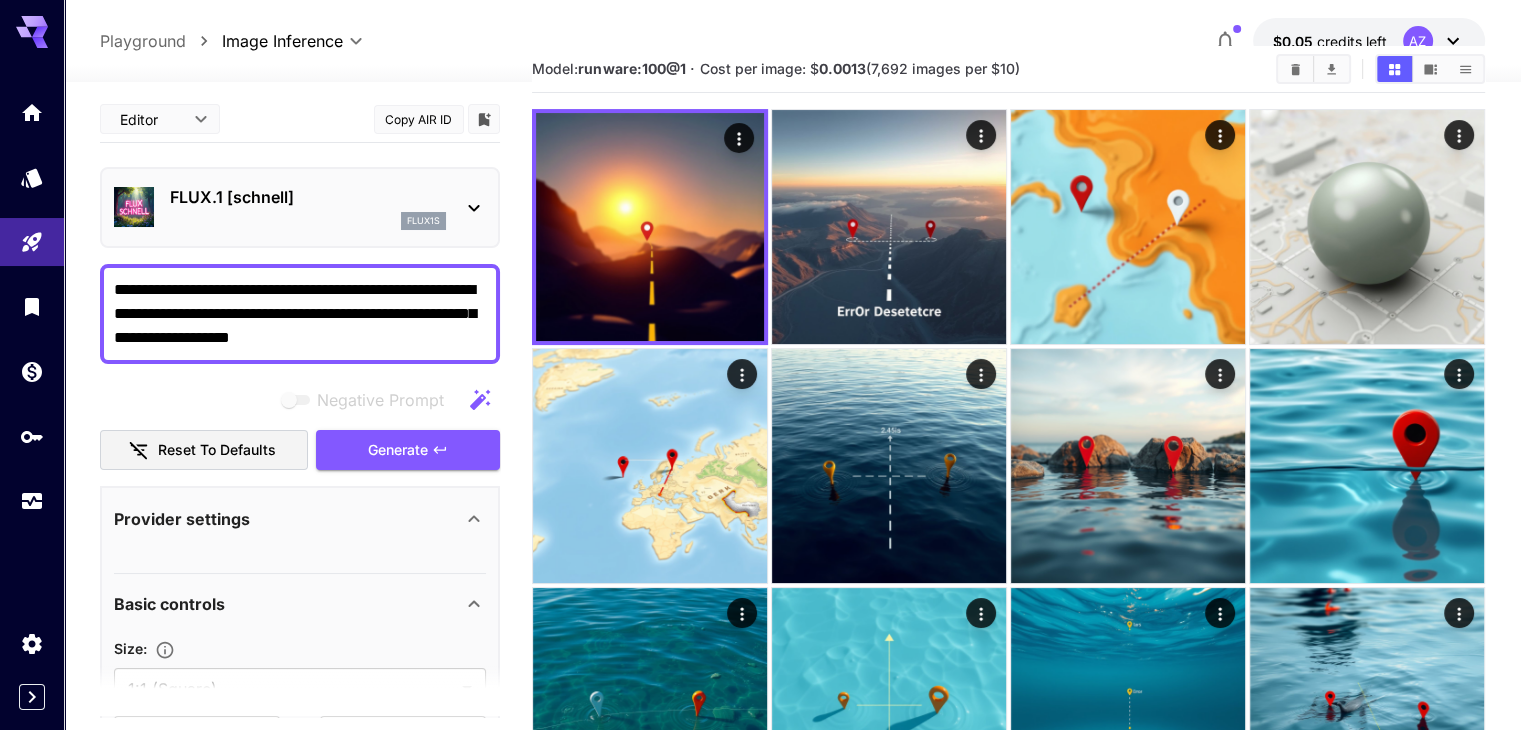click on "**********" at bounding box center [300, 314] 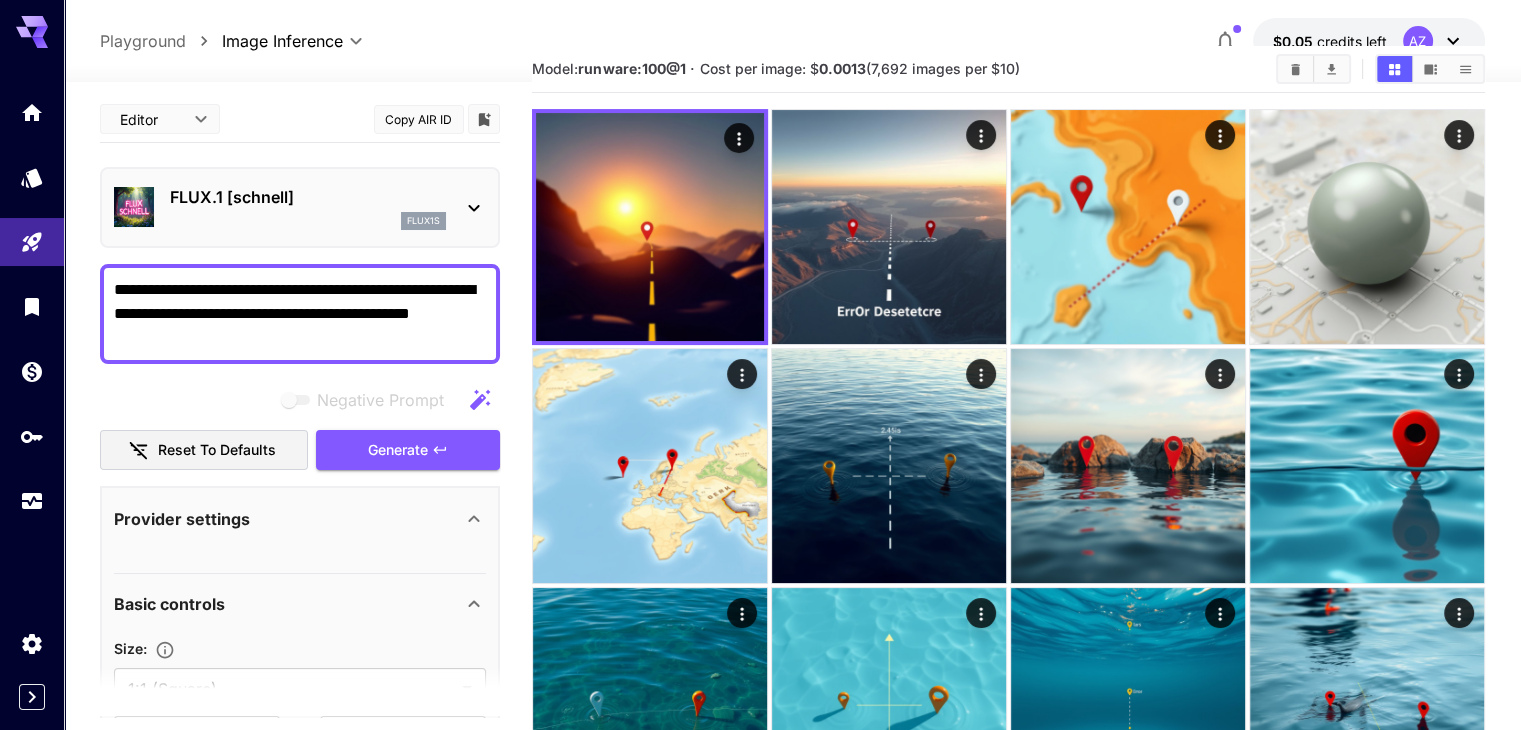 click on "**********" at bounding box center [300, 314] 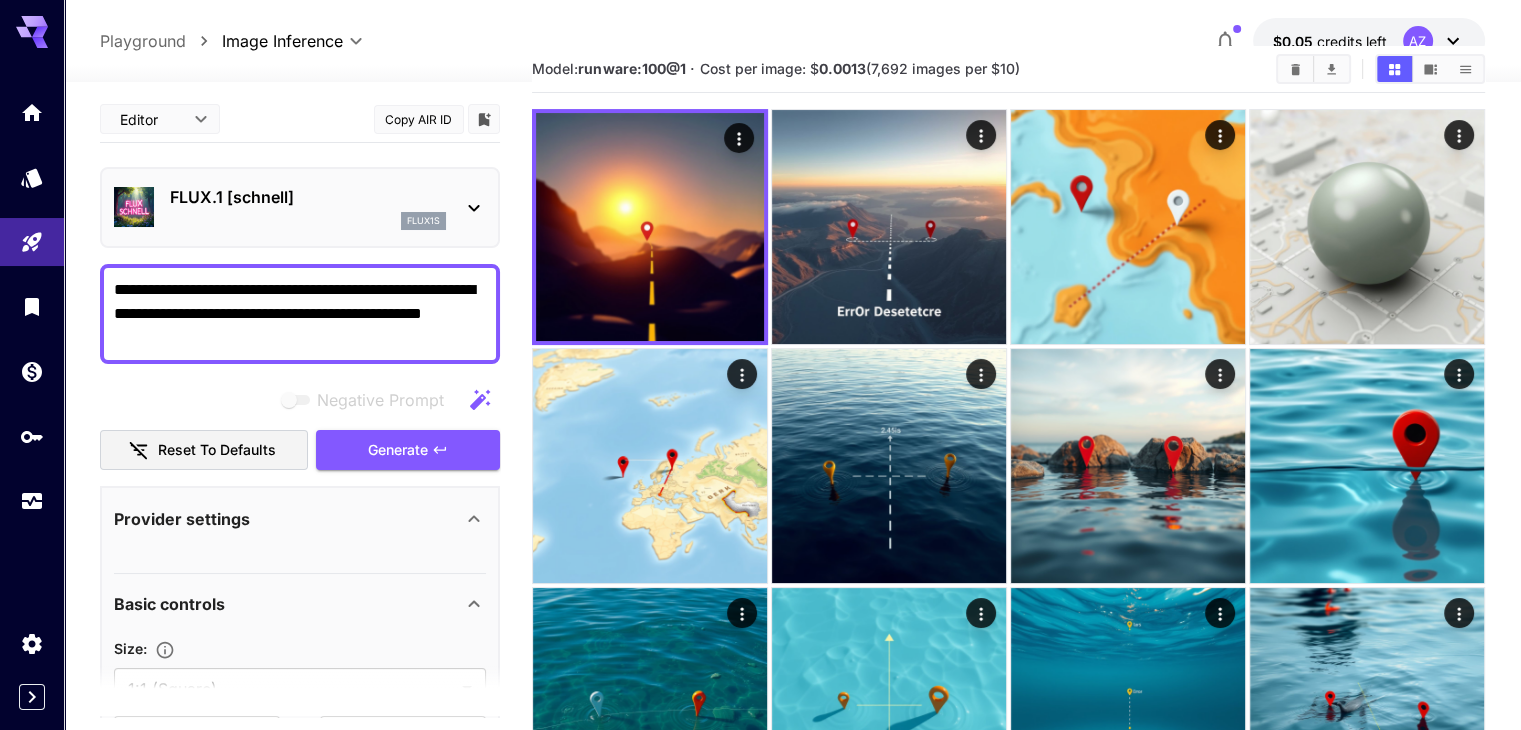 click on "**********" at bounding box center [300, 314] 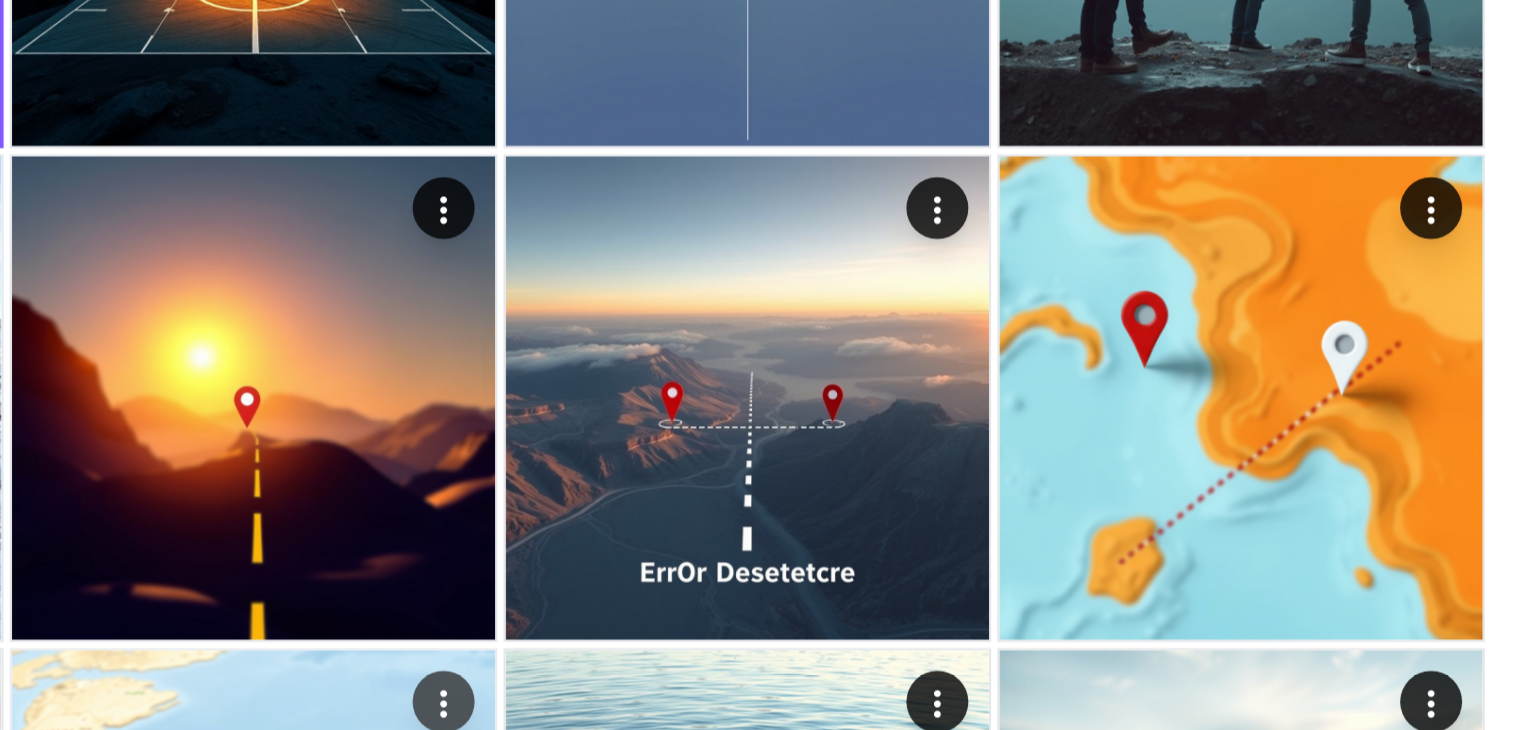 scroll, scrollTop: 214, scrollLeft: 0, axis: vertical 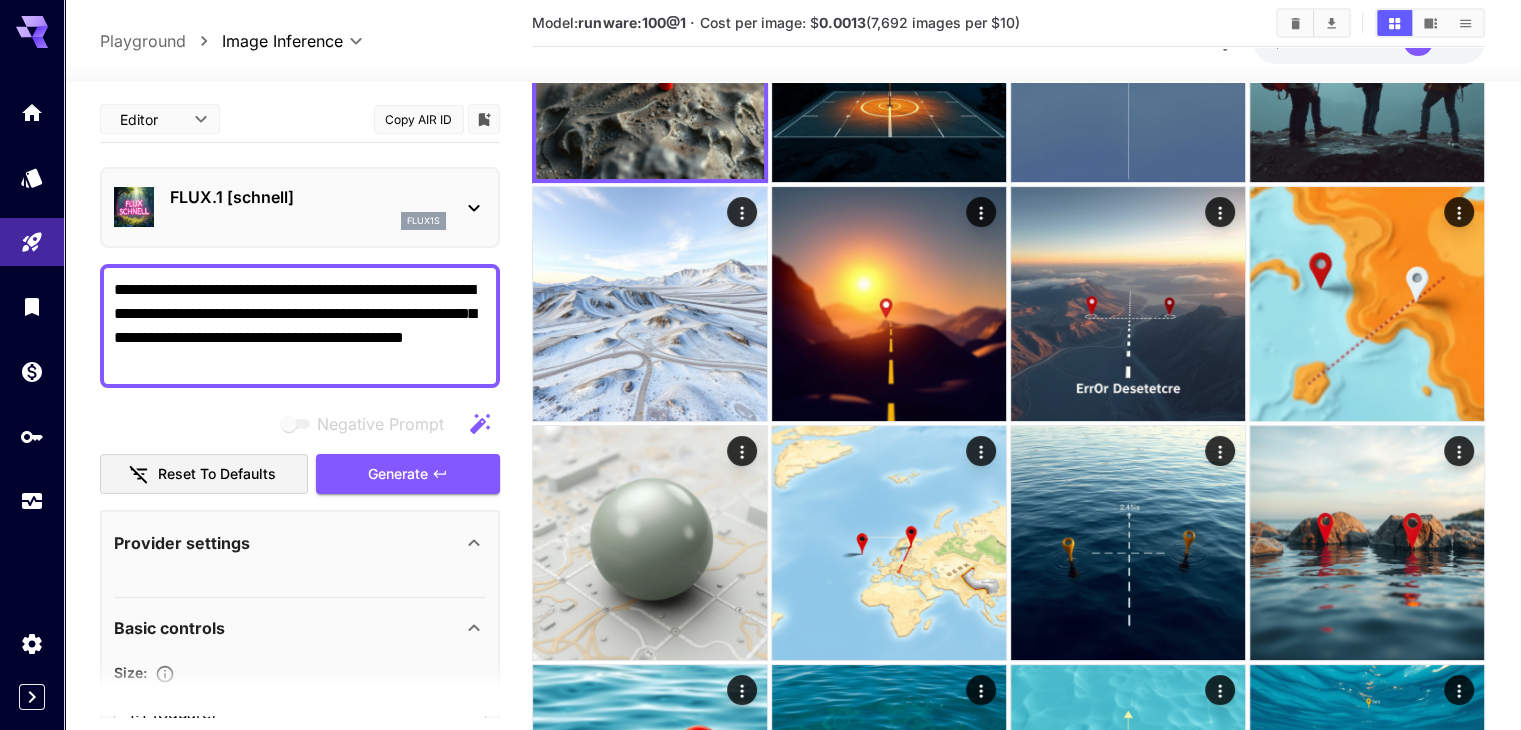 click on "**********" at bounding box center (300, 326) 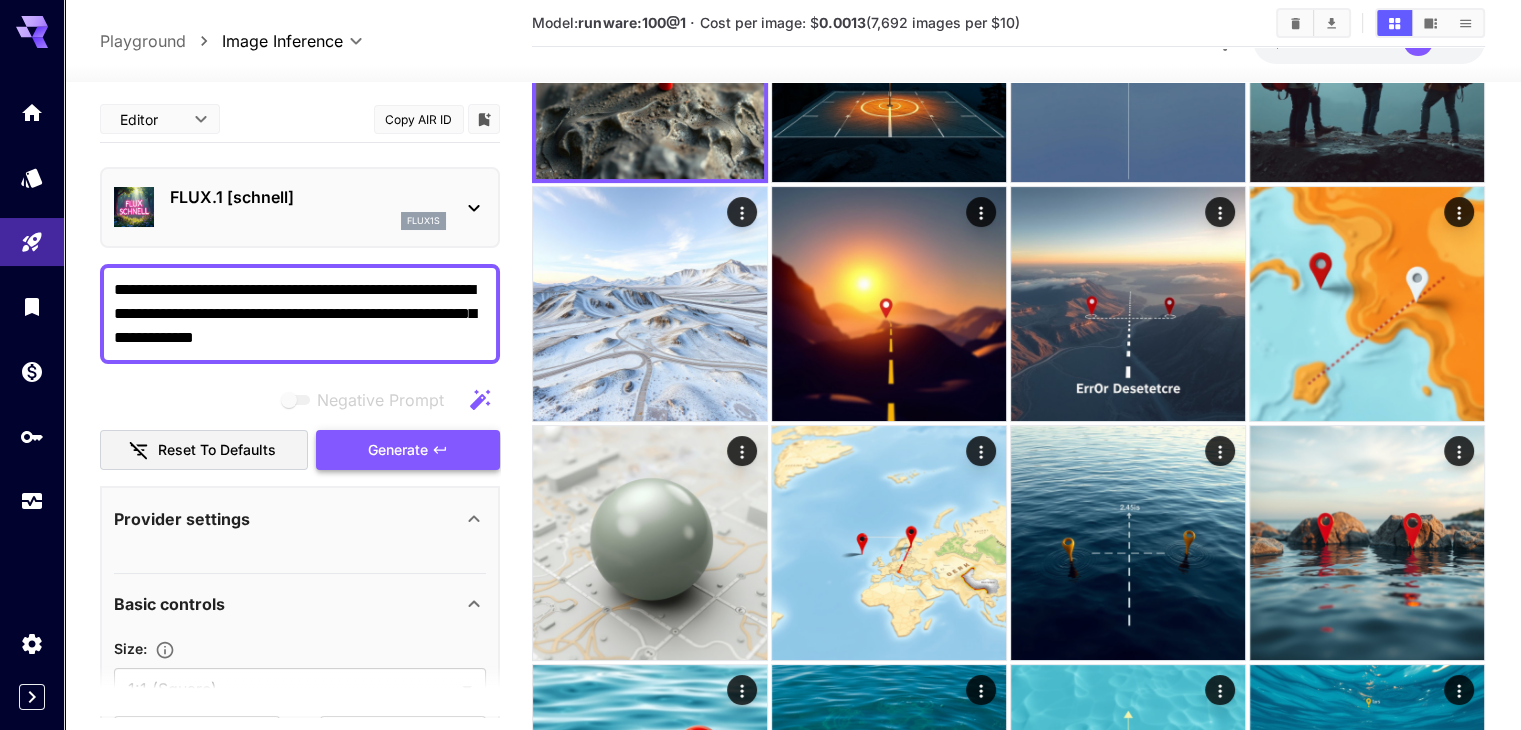 click on "Generate" at bounding box center (408, 450) 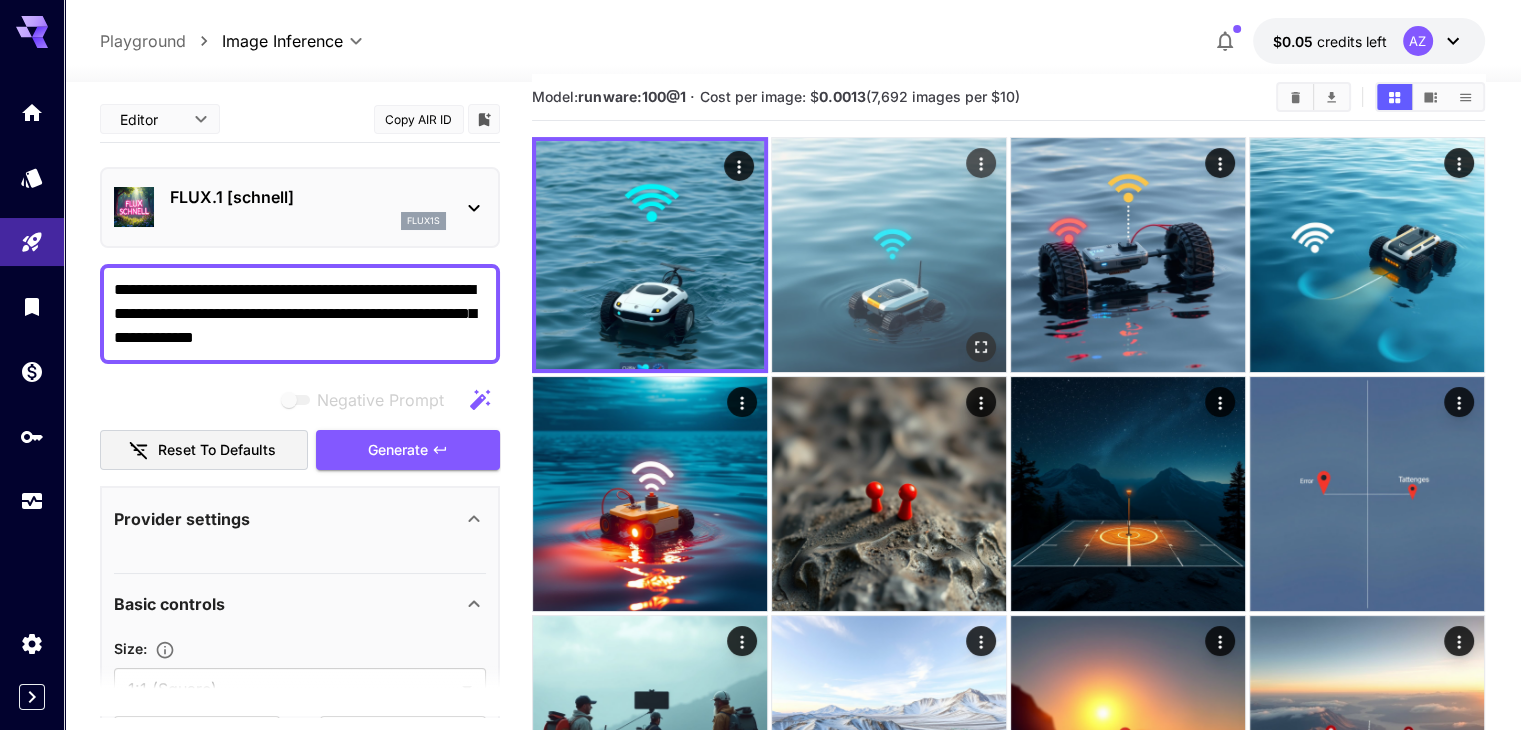 scroll, scrollTop: 24, scrollLeft: 0, axis: vertical 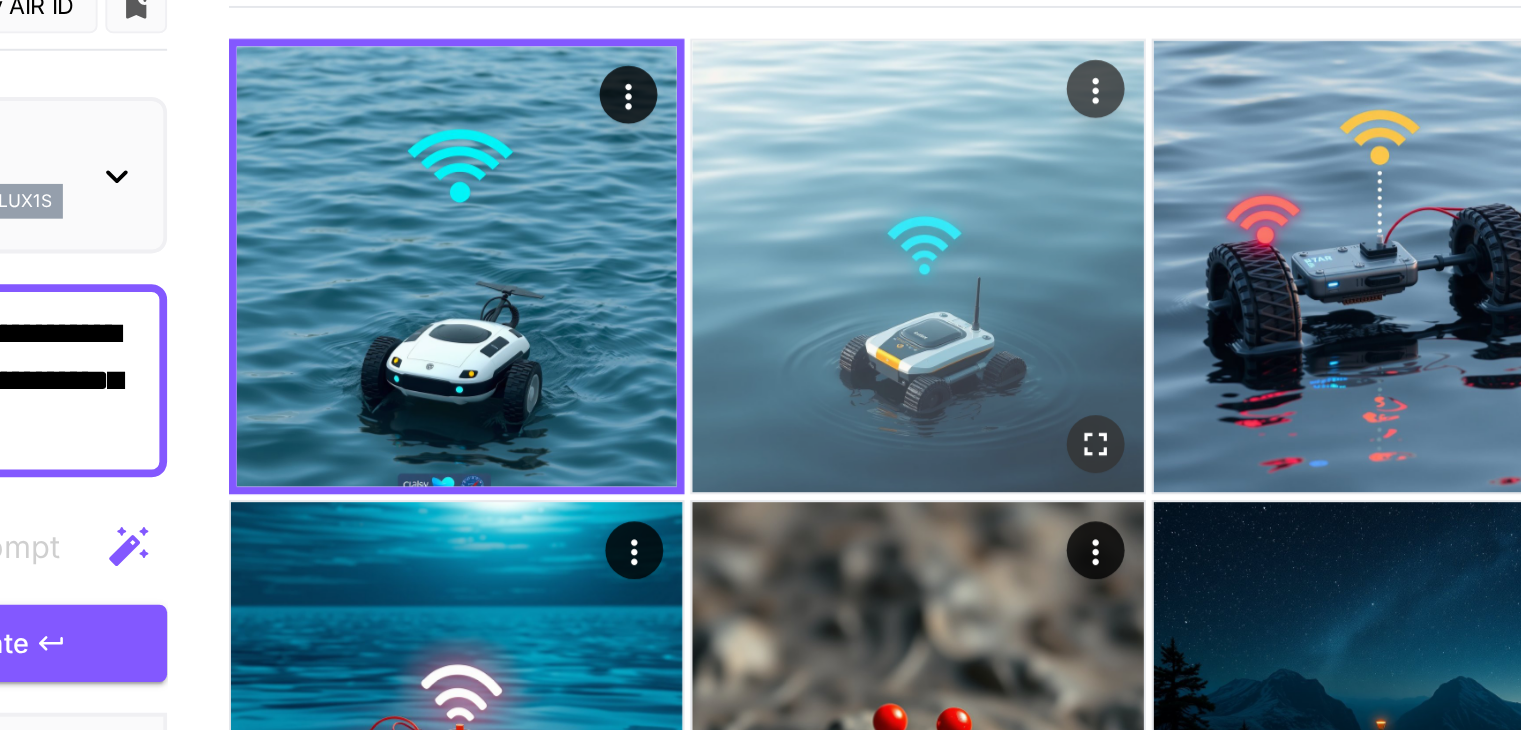 click at bounding box center (889, 255) 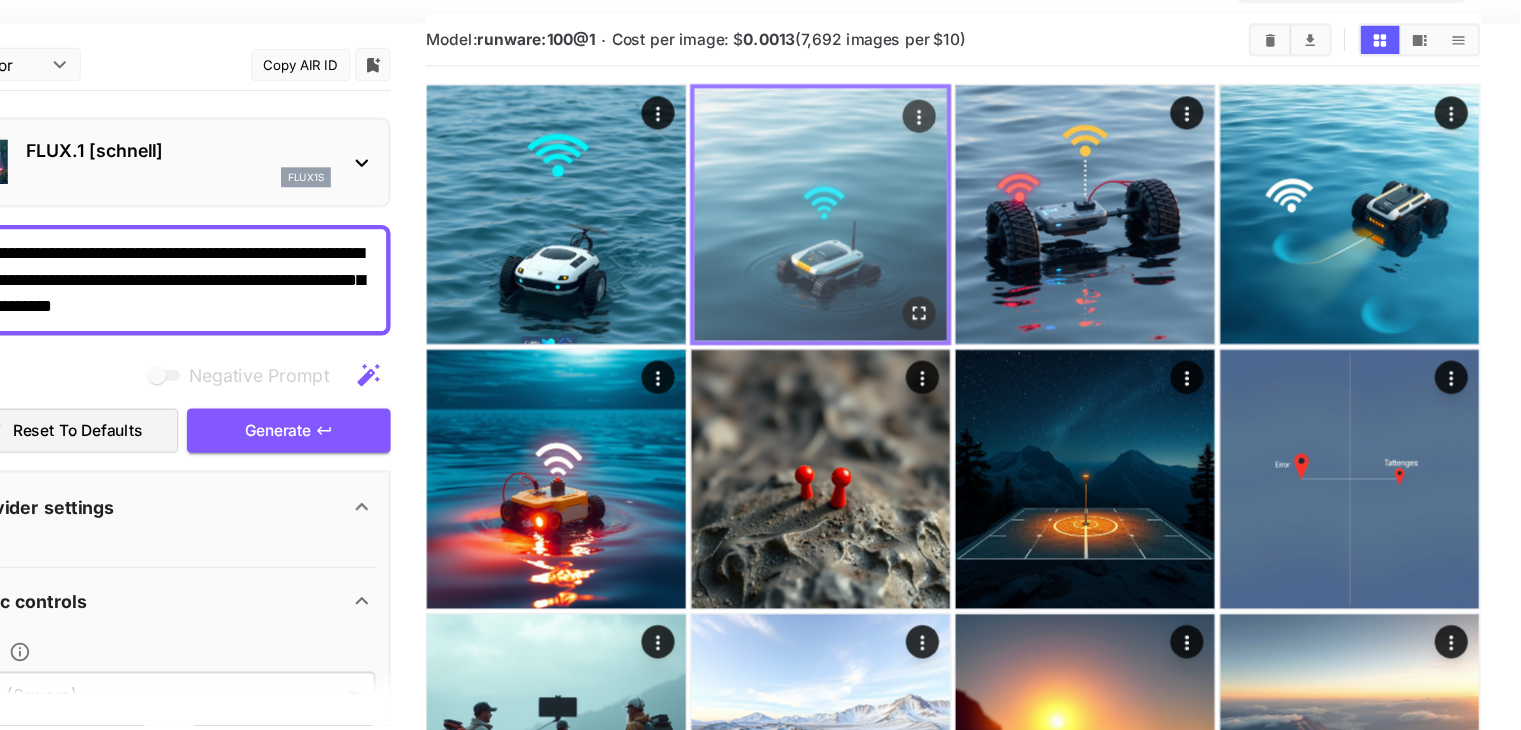 scroll, scrollTop: 21, scrollLeft: 0, axis: vertical 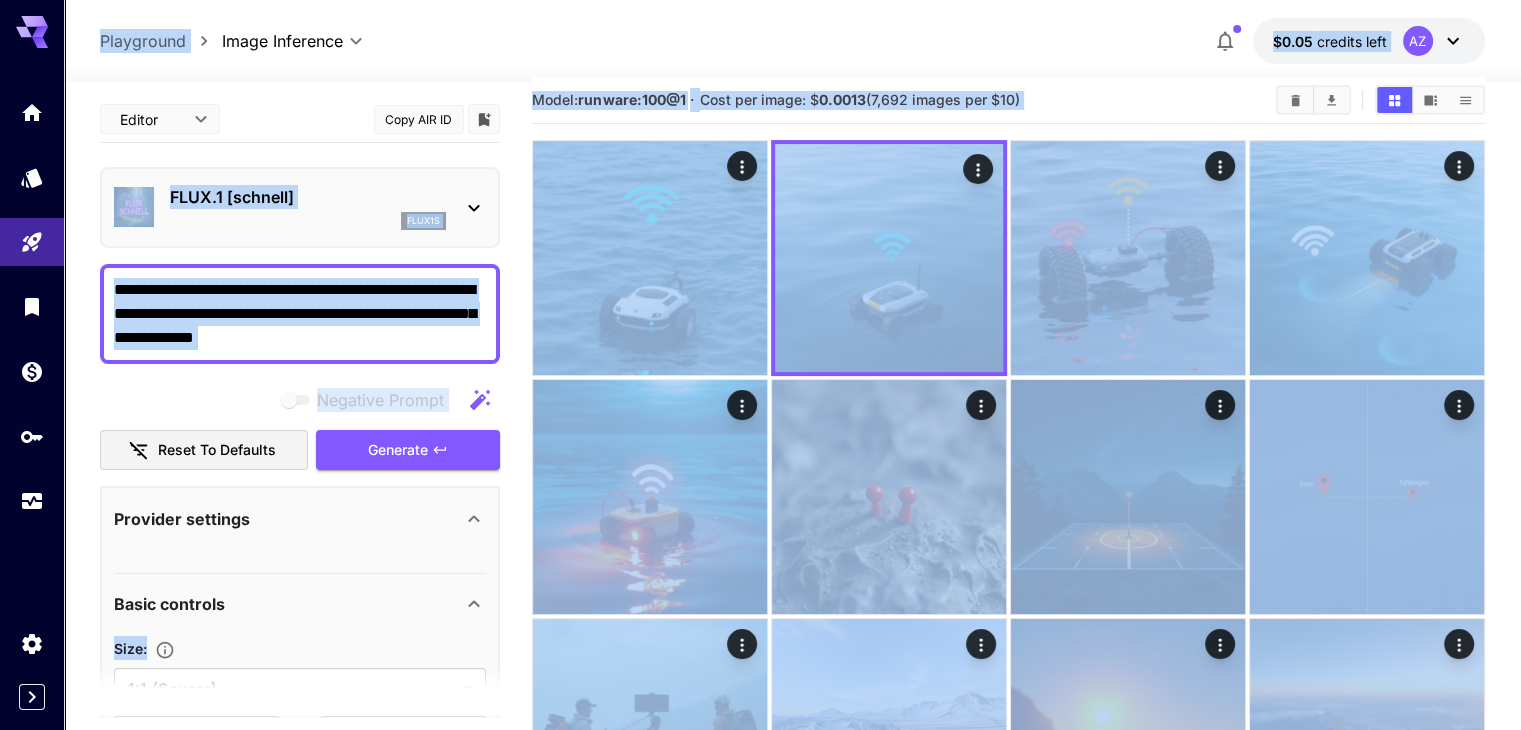 click on "**********" at bounding box center (300, 314) 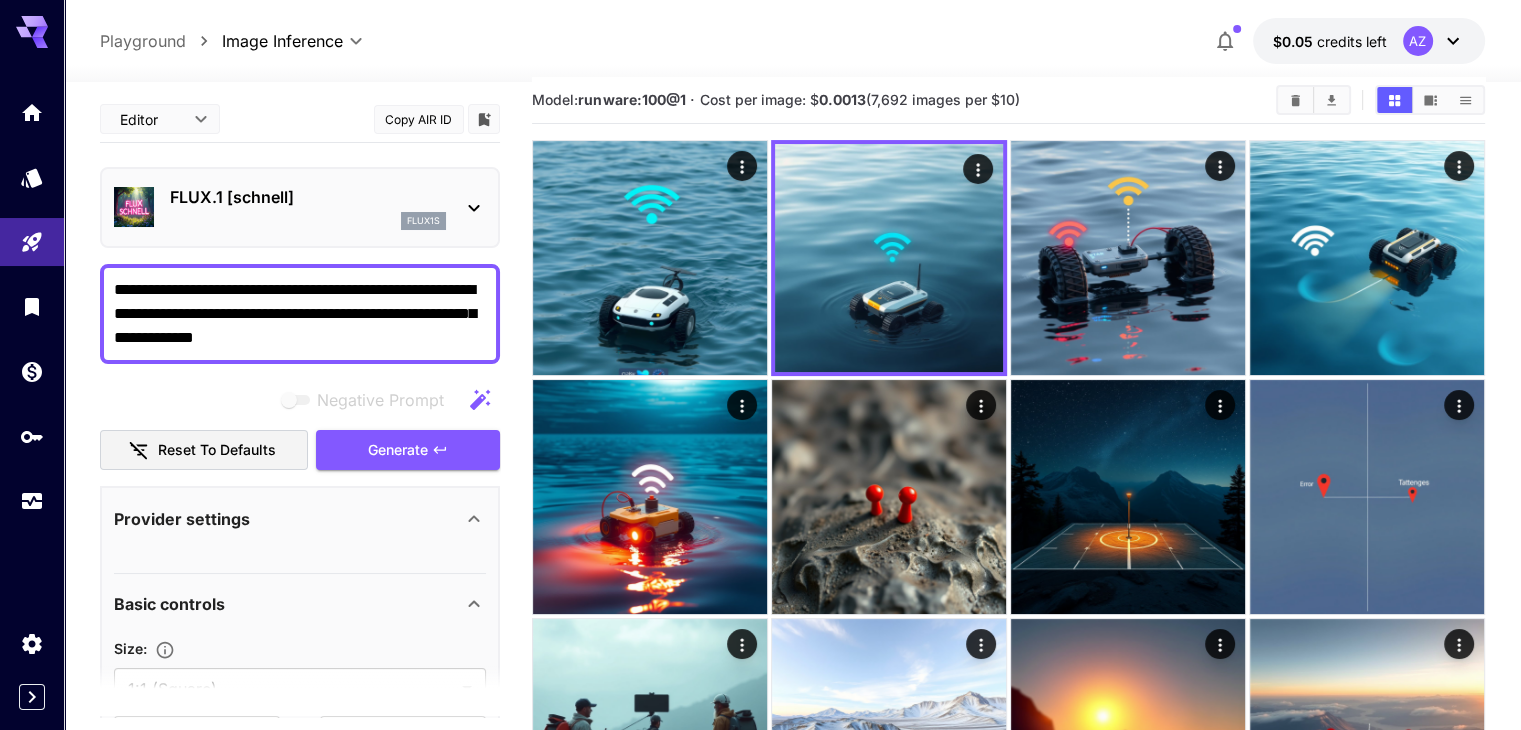 paste on "**********" 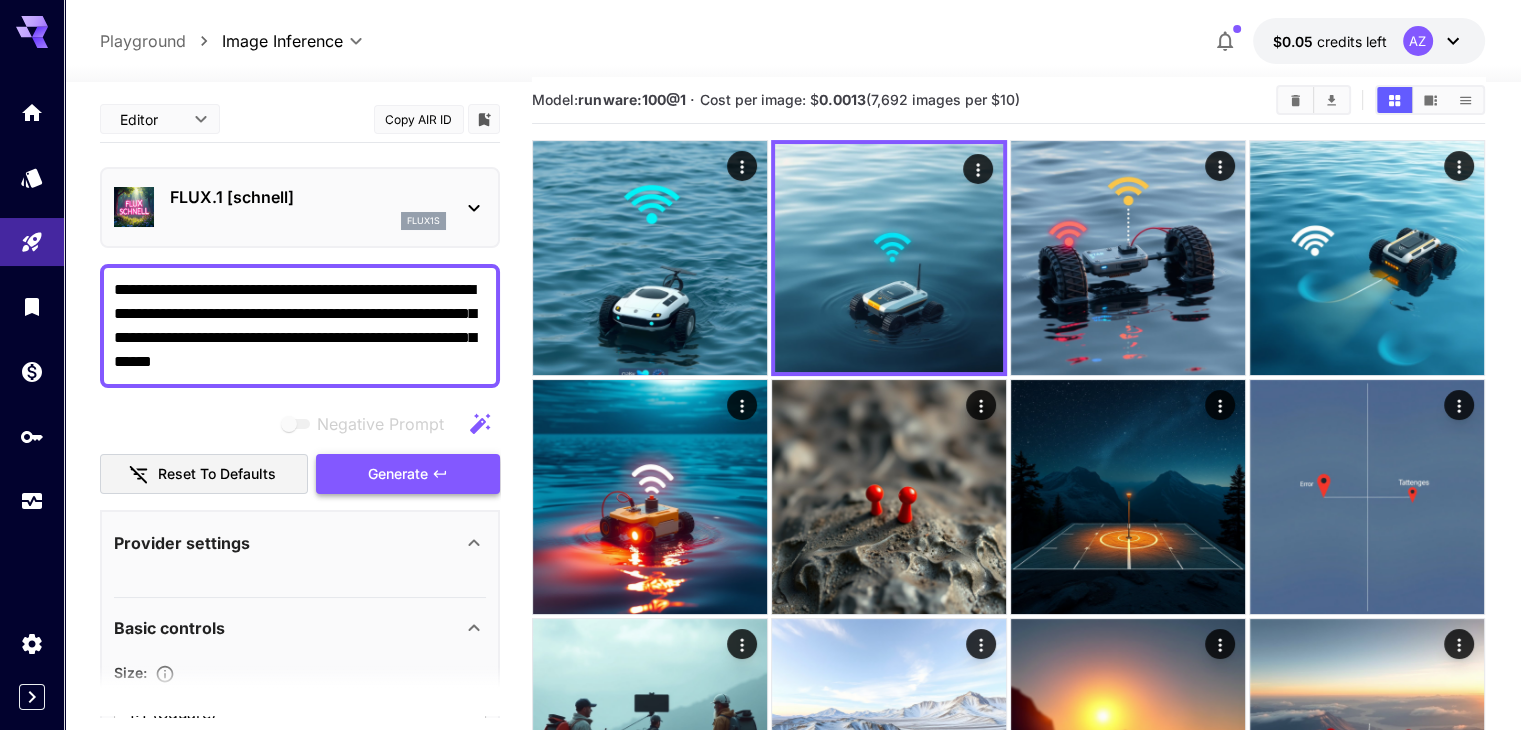 click on "Generate" at bounding box center (408, 474) 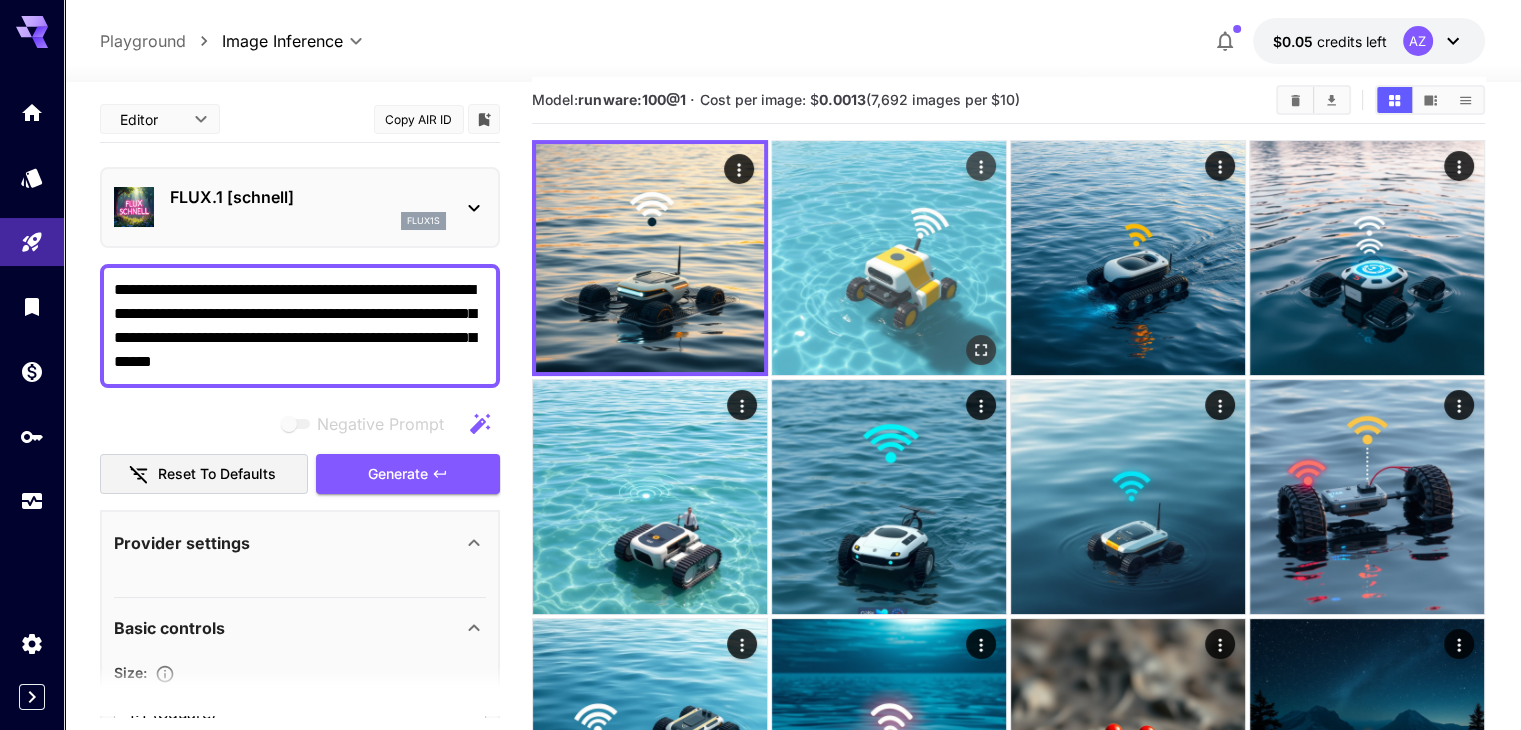 click at bounding box center [889, 258] 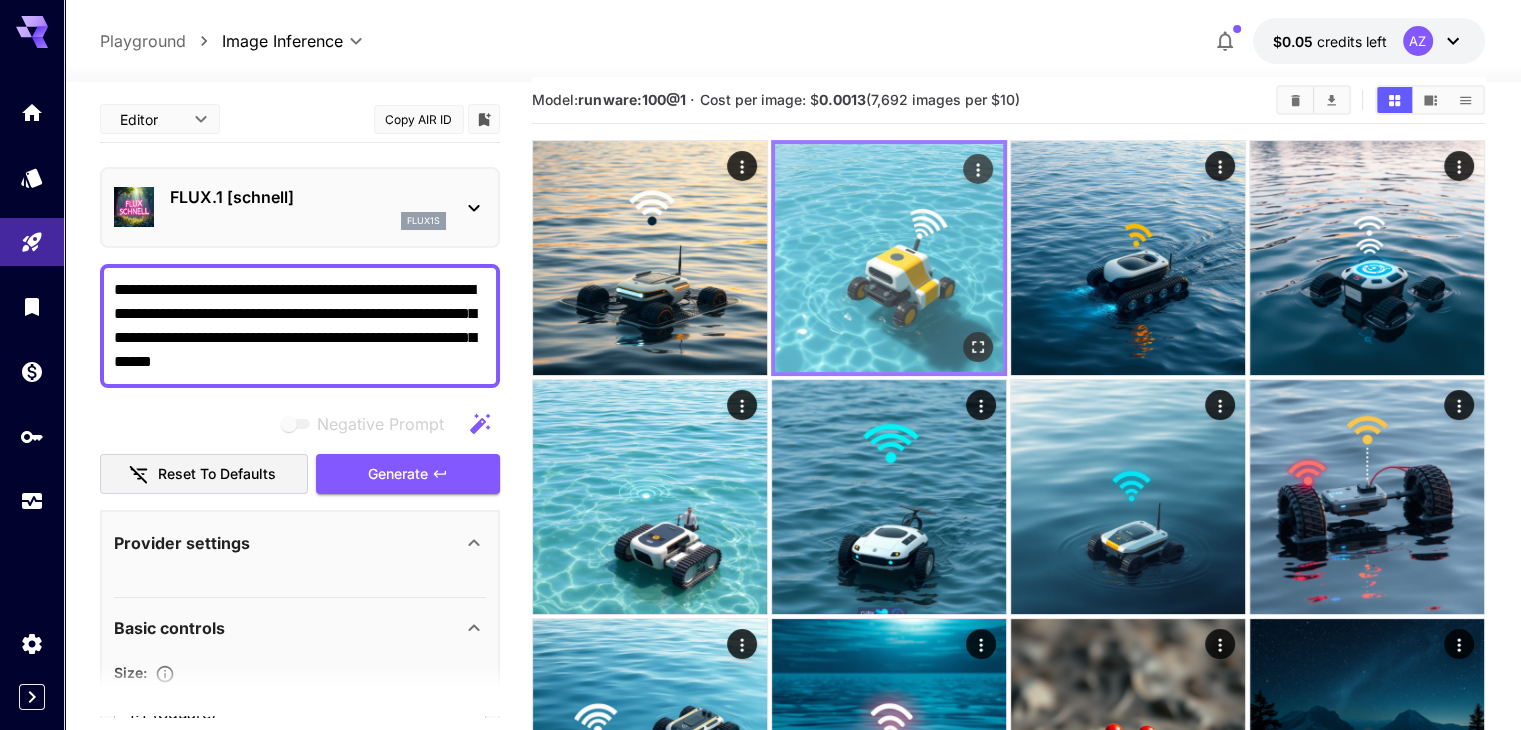 click at bounding box center [889, 258] 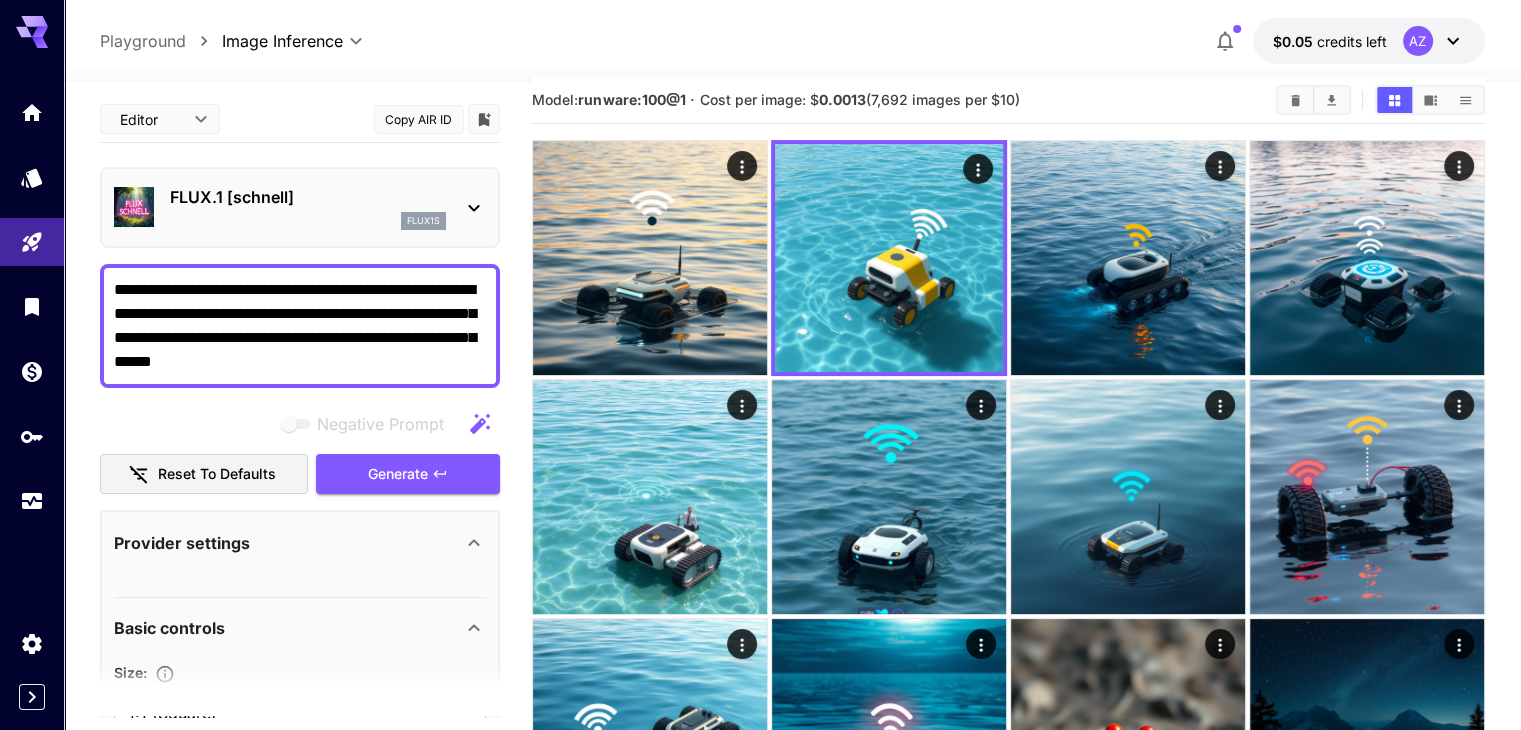 click on "**********" at bounding box center [300, 326] 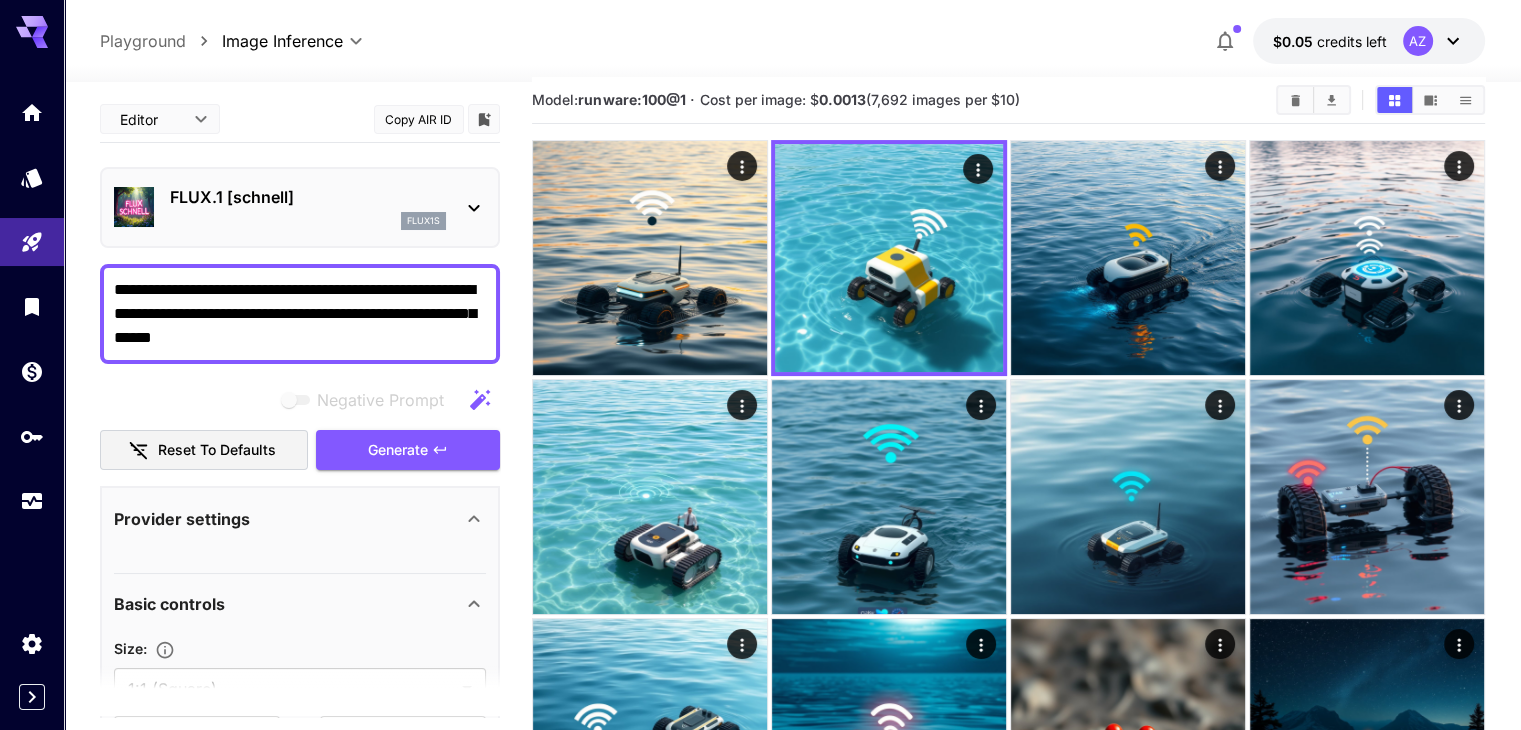 click on "Provider settings" at bounding box center (300, 531) 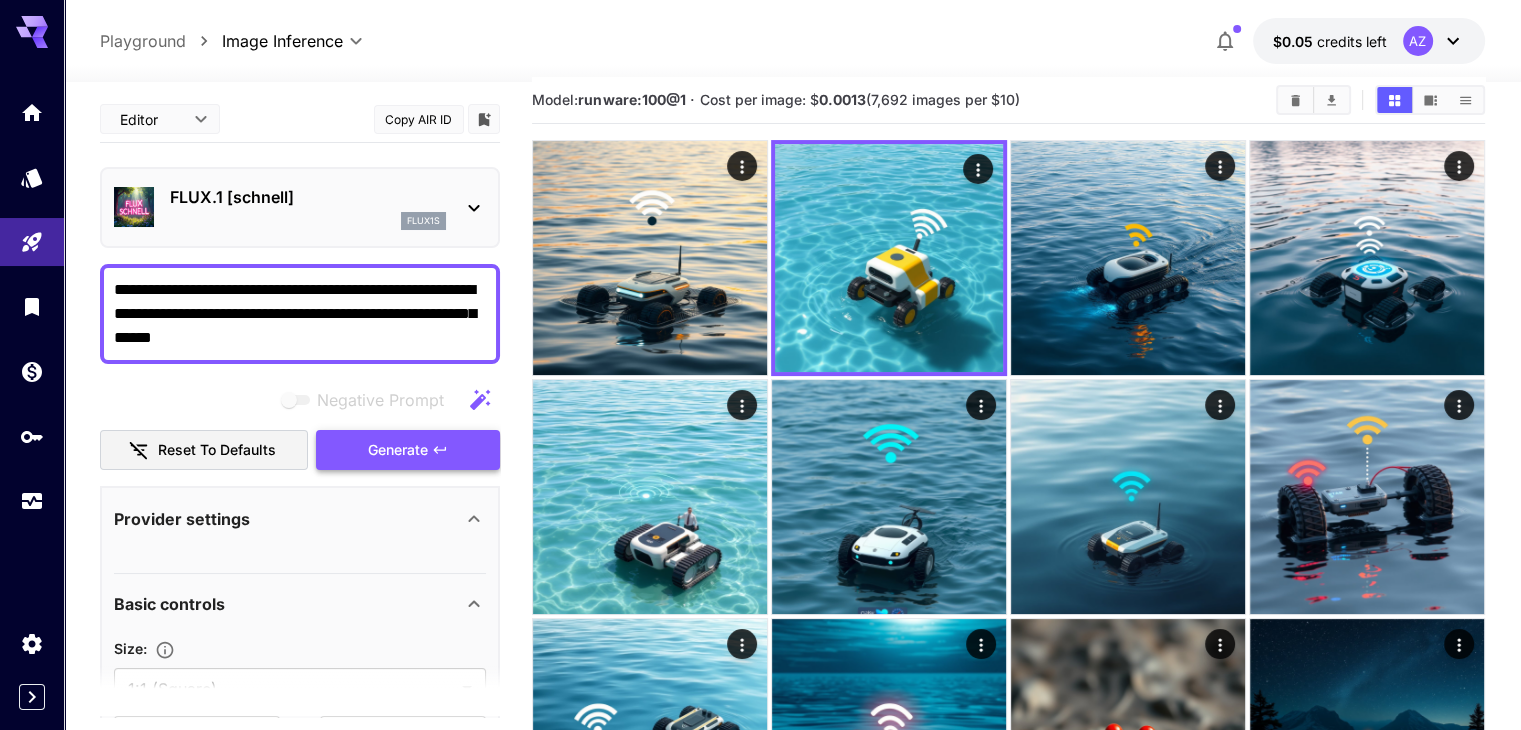 click on "Generate" at bounding box center (398, 450) 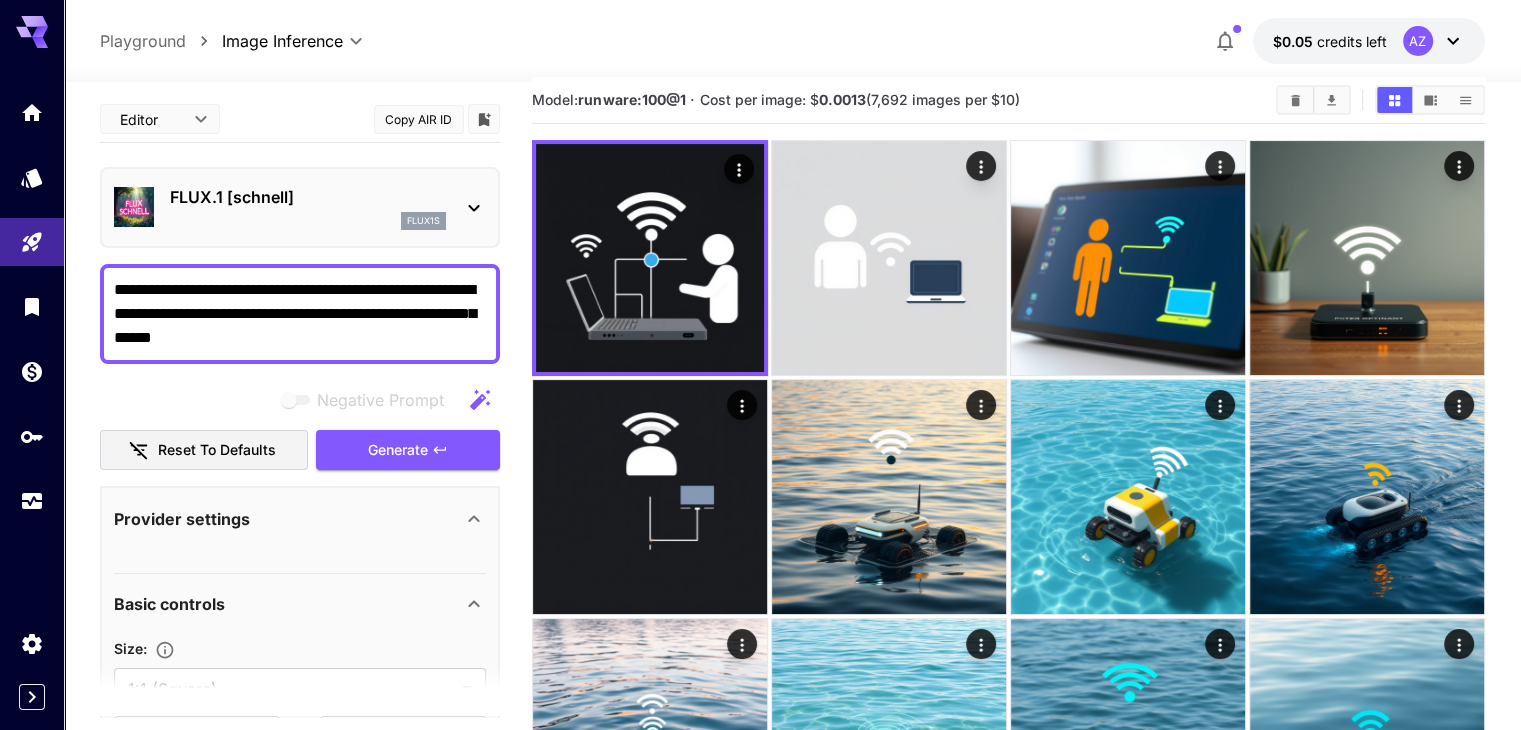 drag, startPoint x: 378, startPoint y: 313, endPoint x: 454, endPoint y: 346, distance: 82.85529 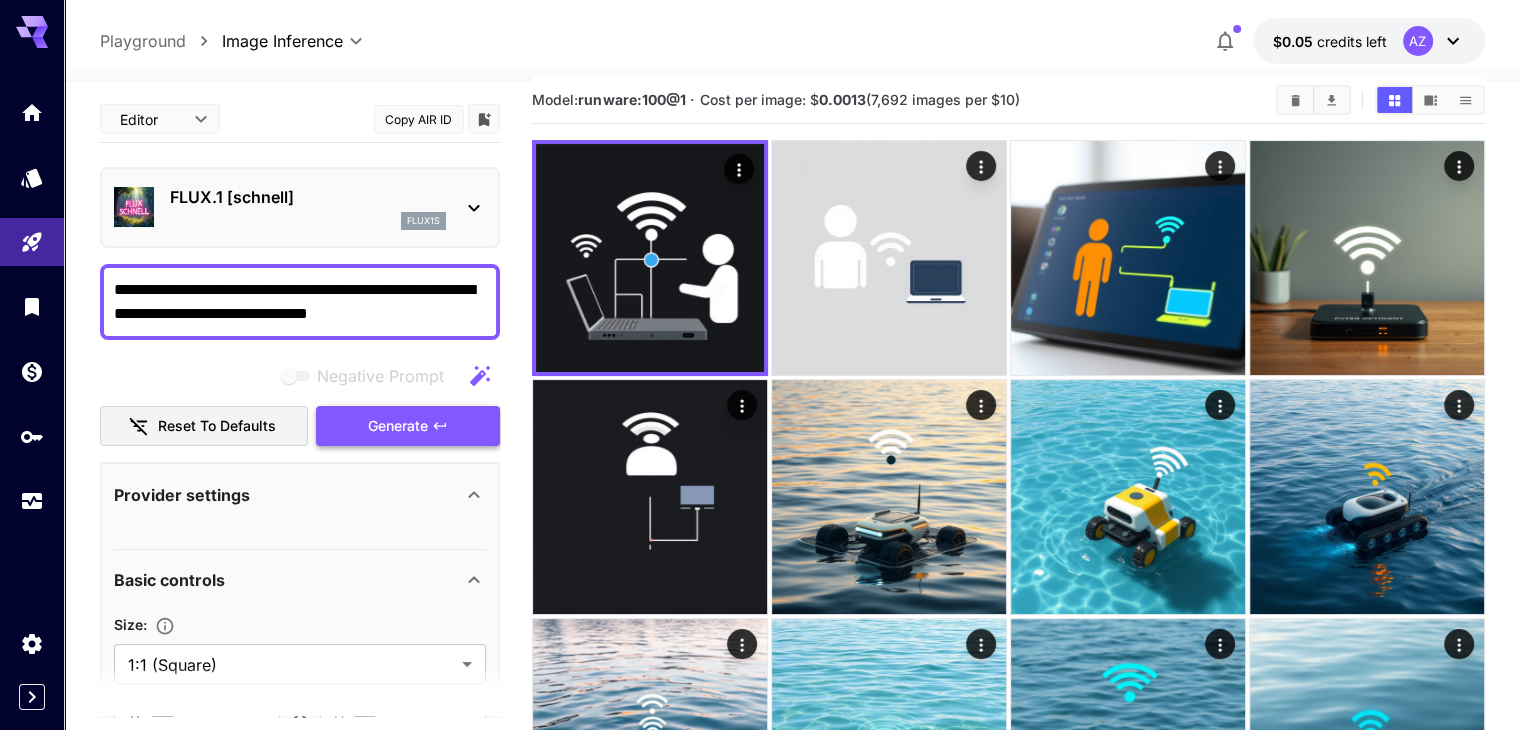 click on "Generate" at bounding box center [408, 426] 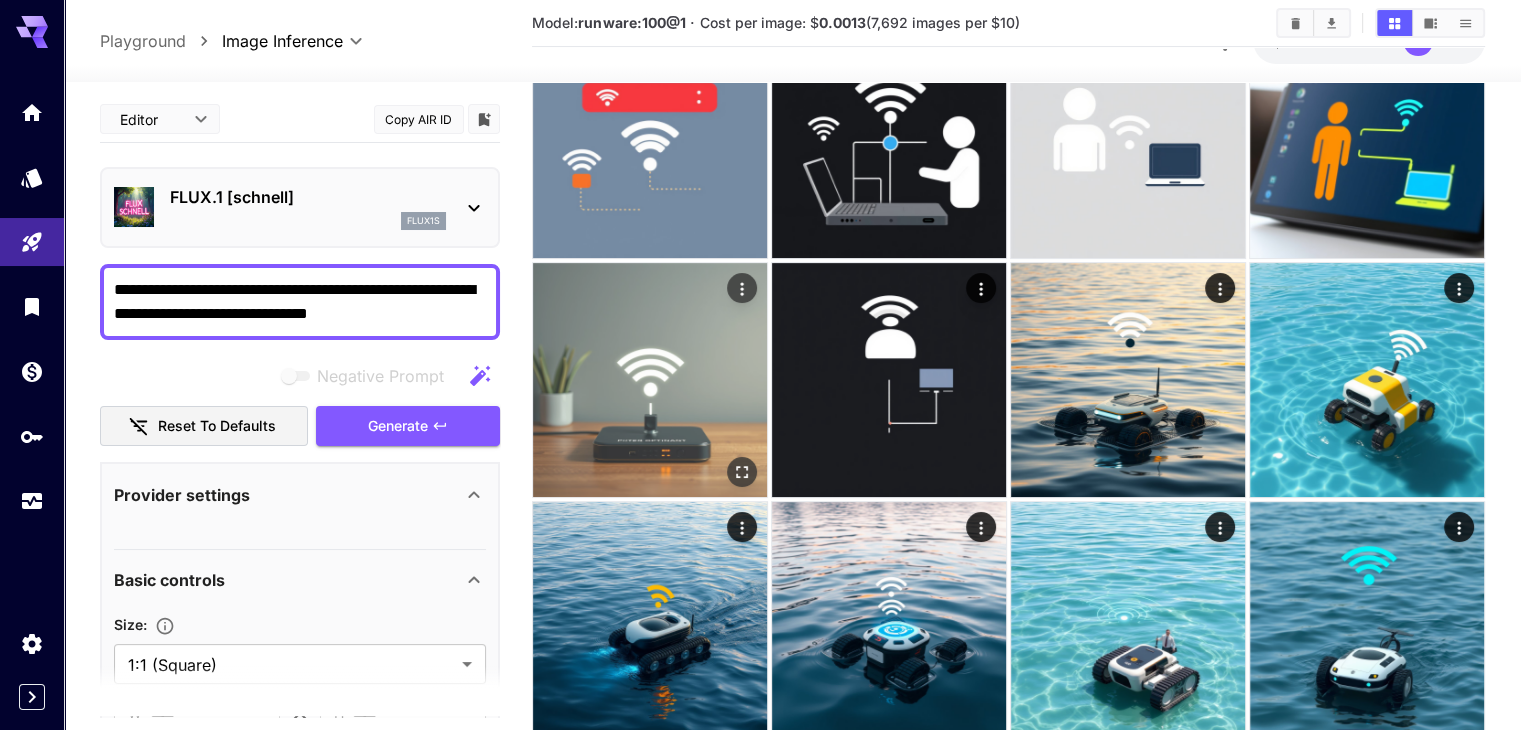 scroll, scrollTop: 378, scrollLeft: 0, axis: vertical 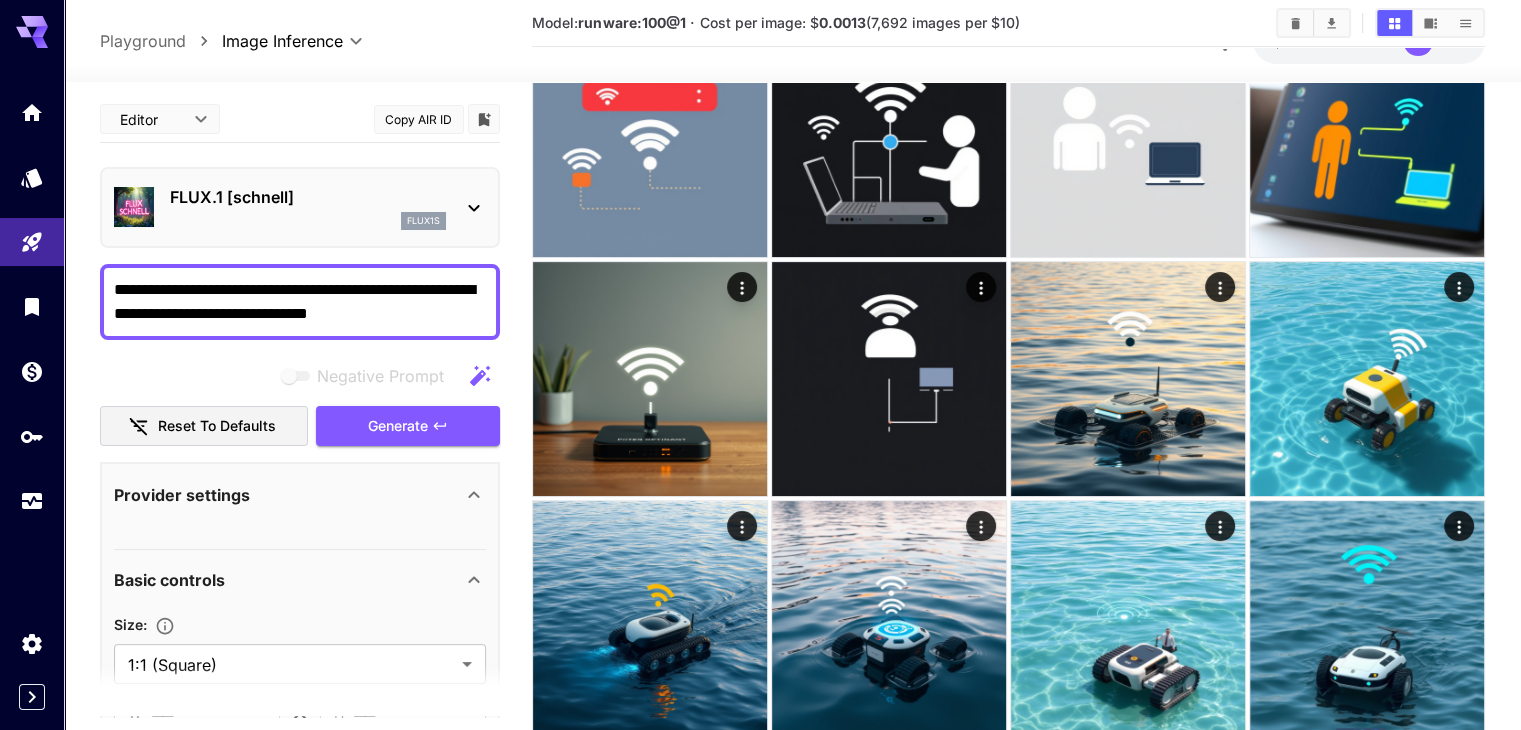 click on "**********" at bounding box center (300, 302) 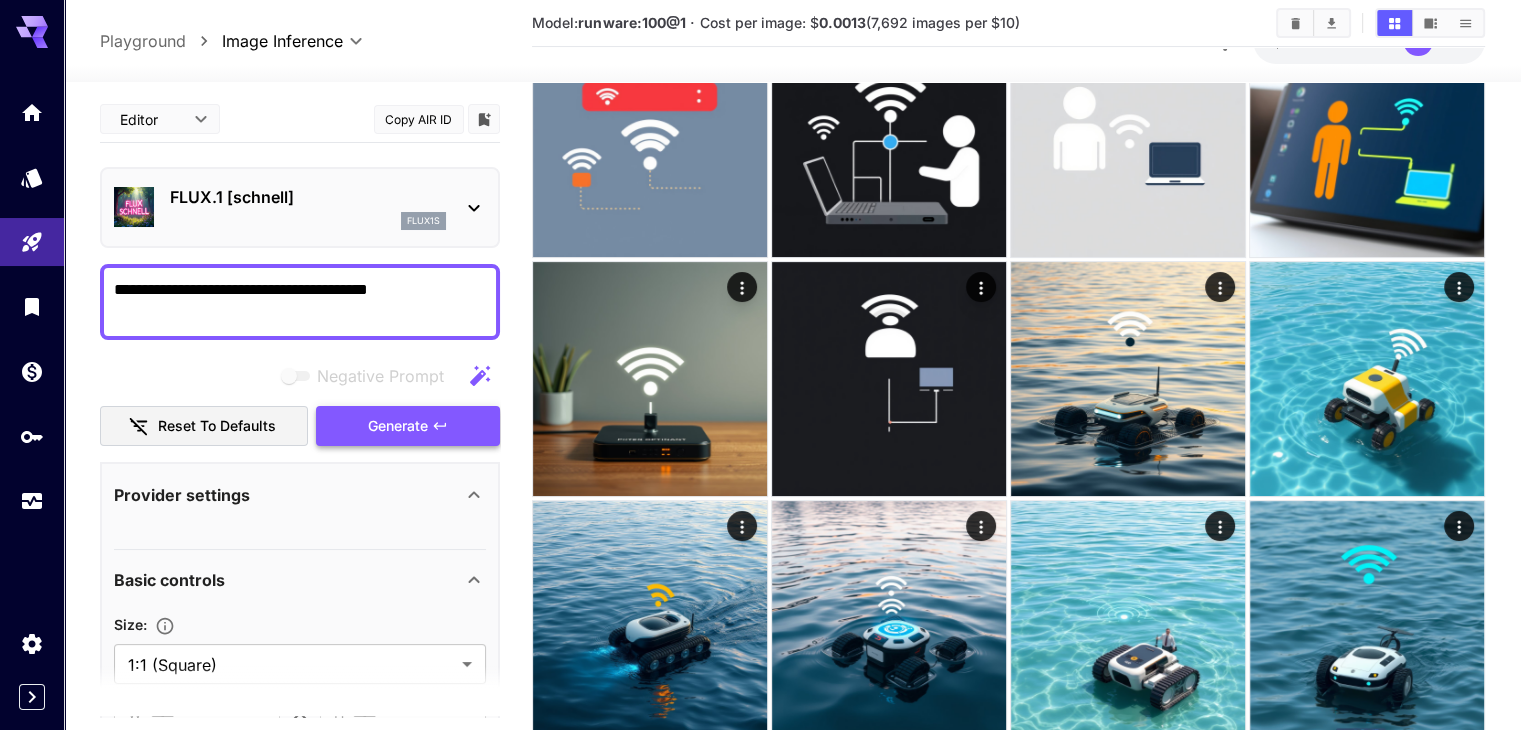 type on "**********" 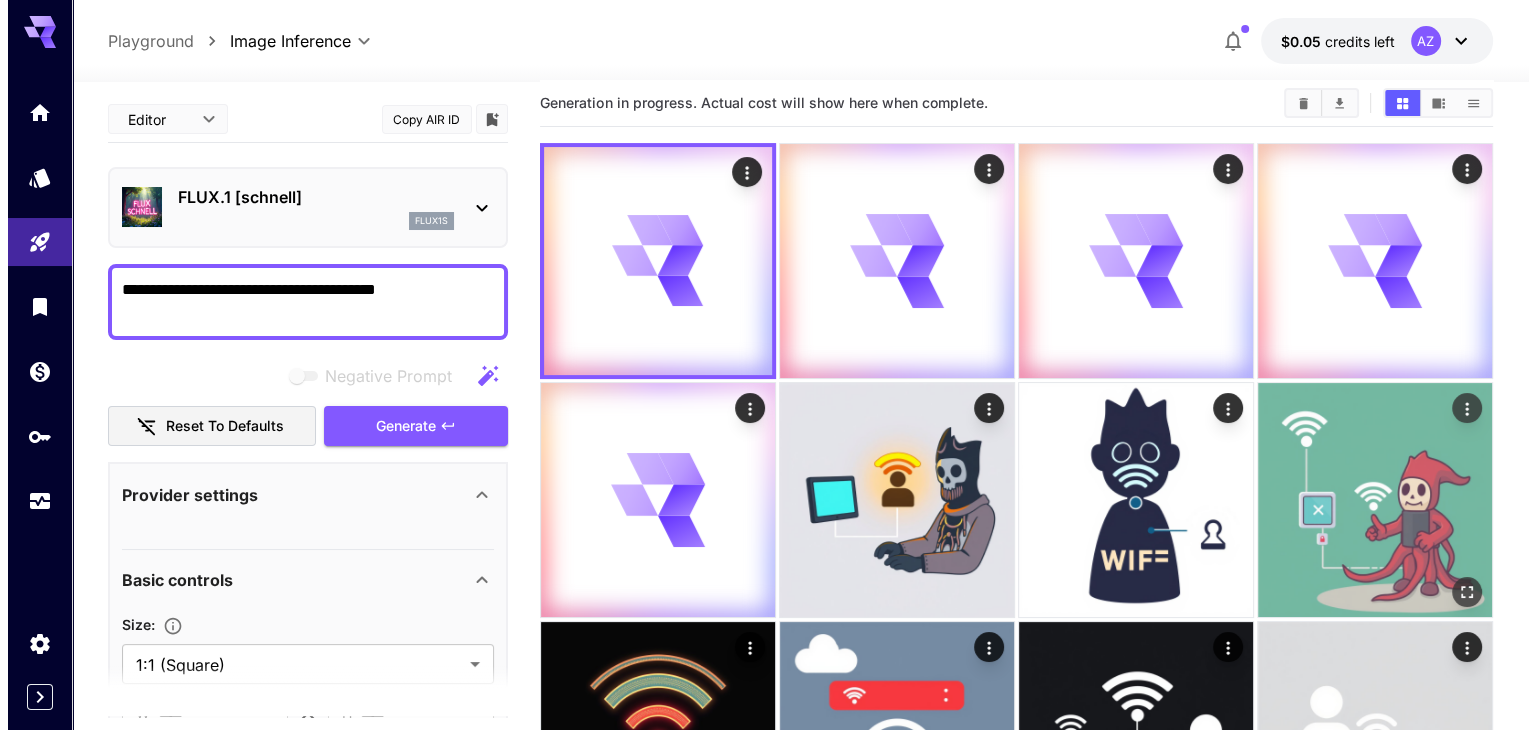 scroll, scrollTop: 0, scrollLeft: 0, axis: both 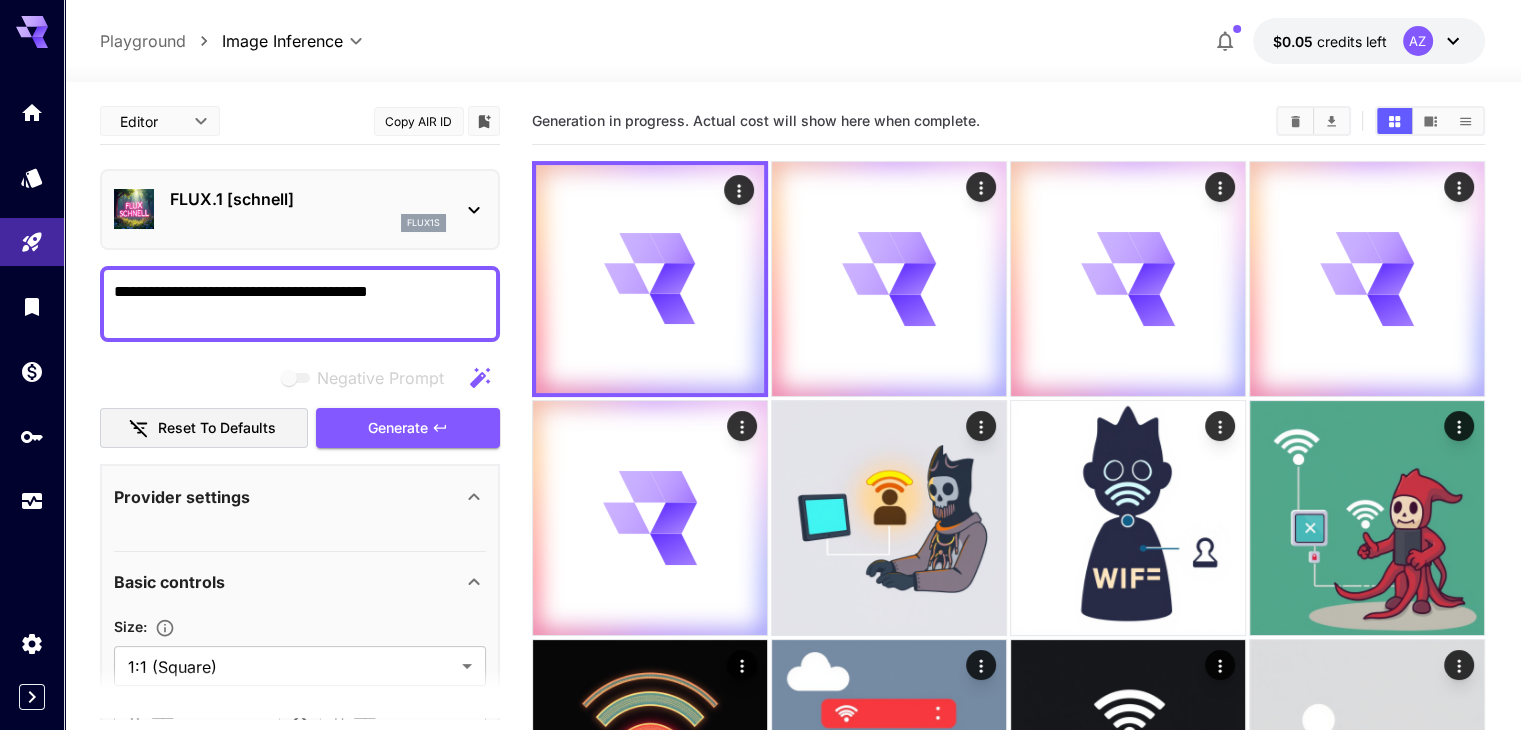click on "**********" at bounding box center (300, 304) 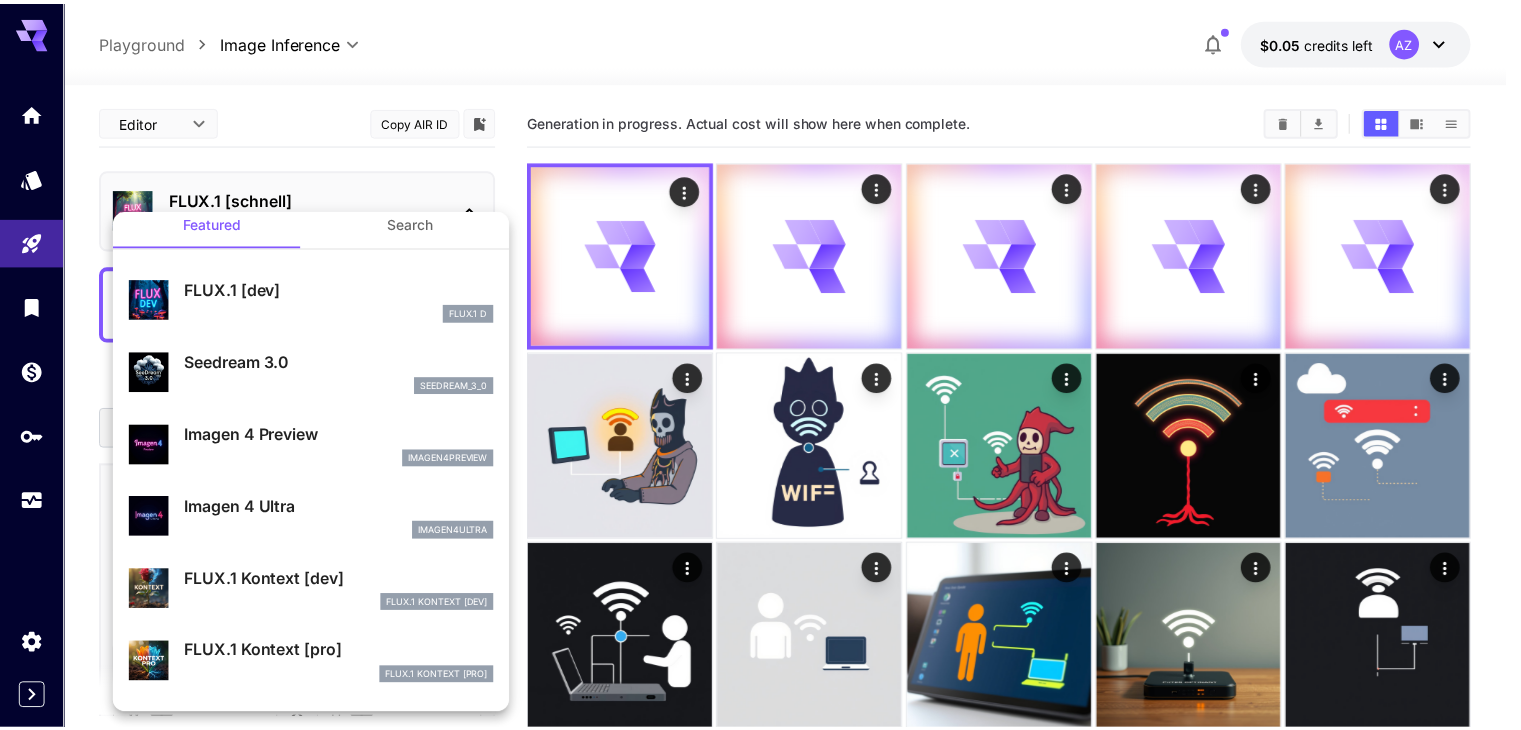 scroll, scrollTop: 0, scrollLeft: 0, axis: both 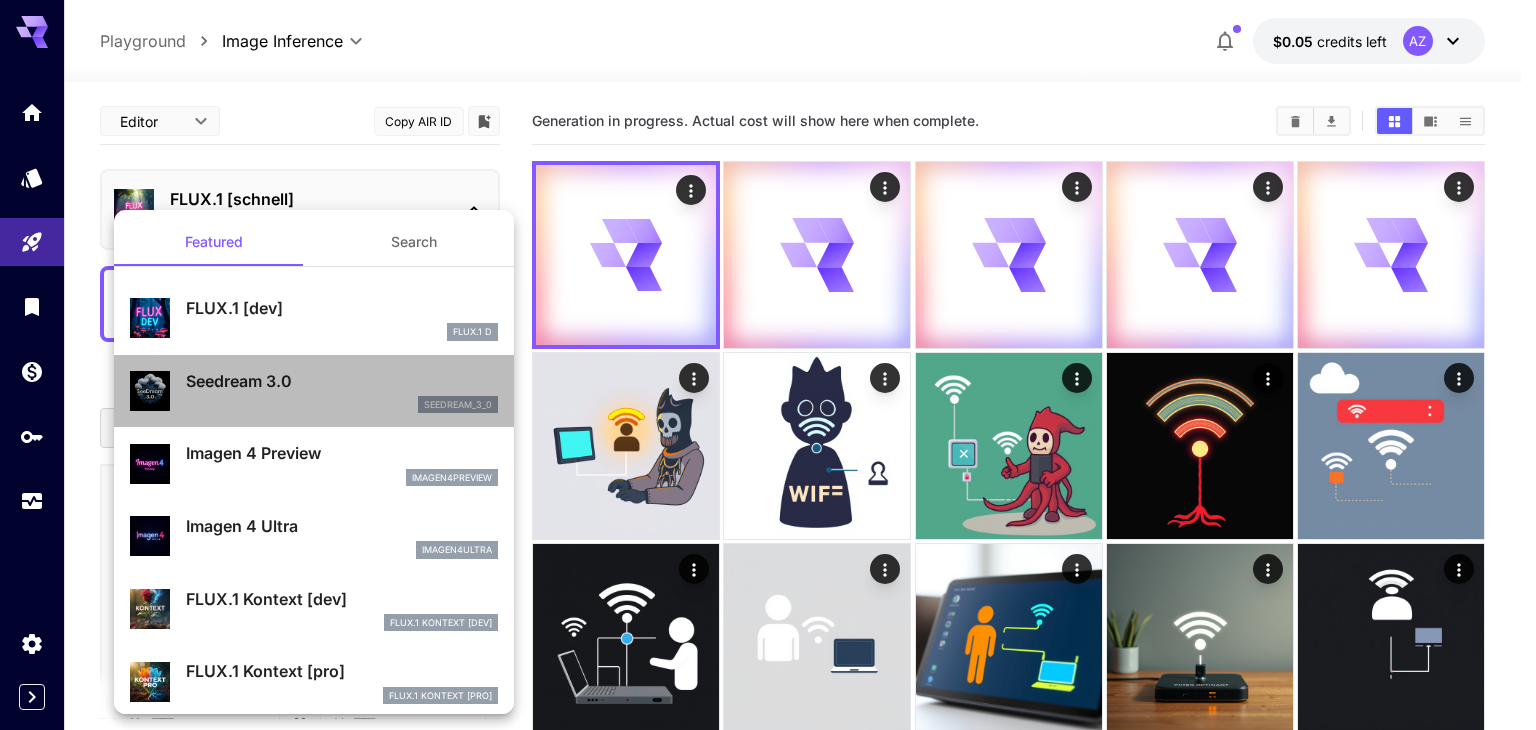 click on "Seedream 3.0" at bounding box center (342, 381) 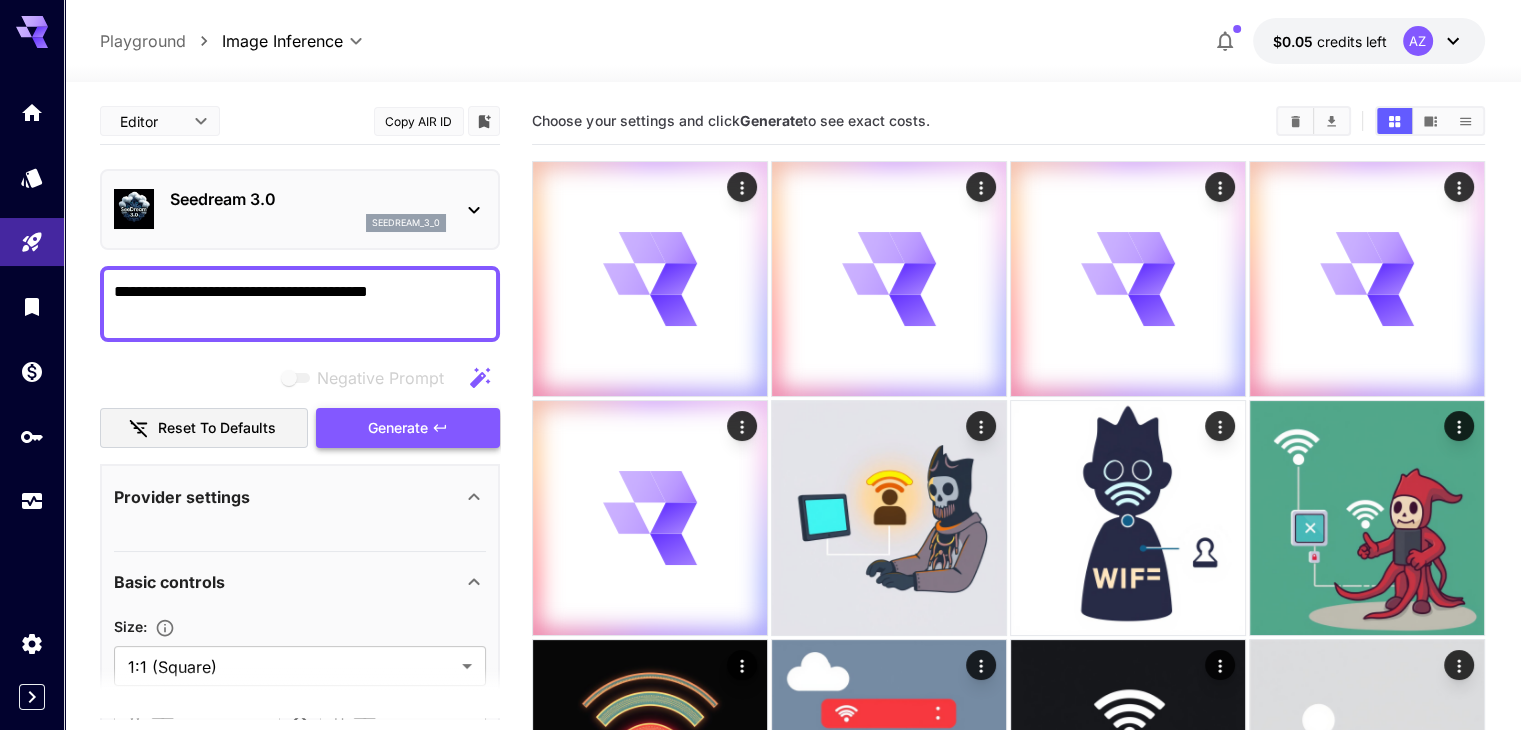 click on "Generate" at bounding box center [398, 428] 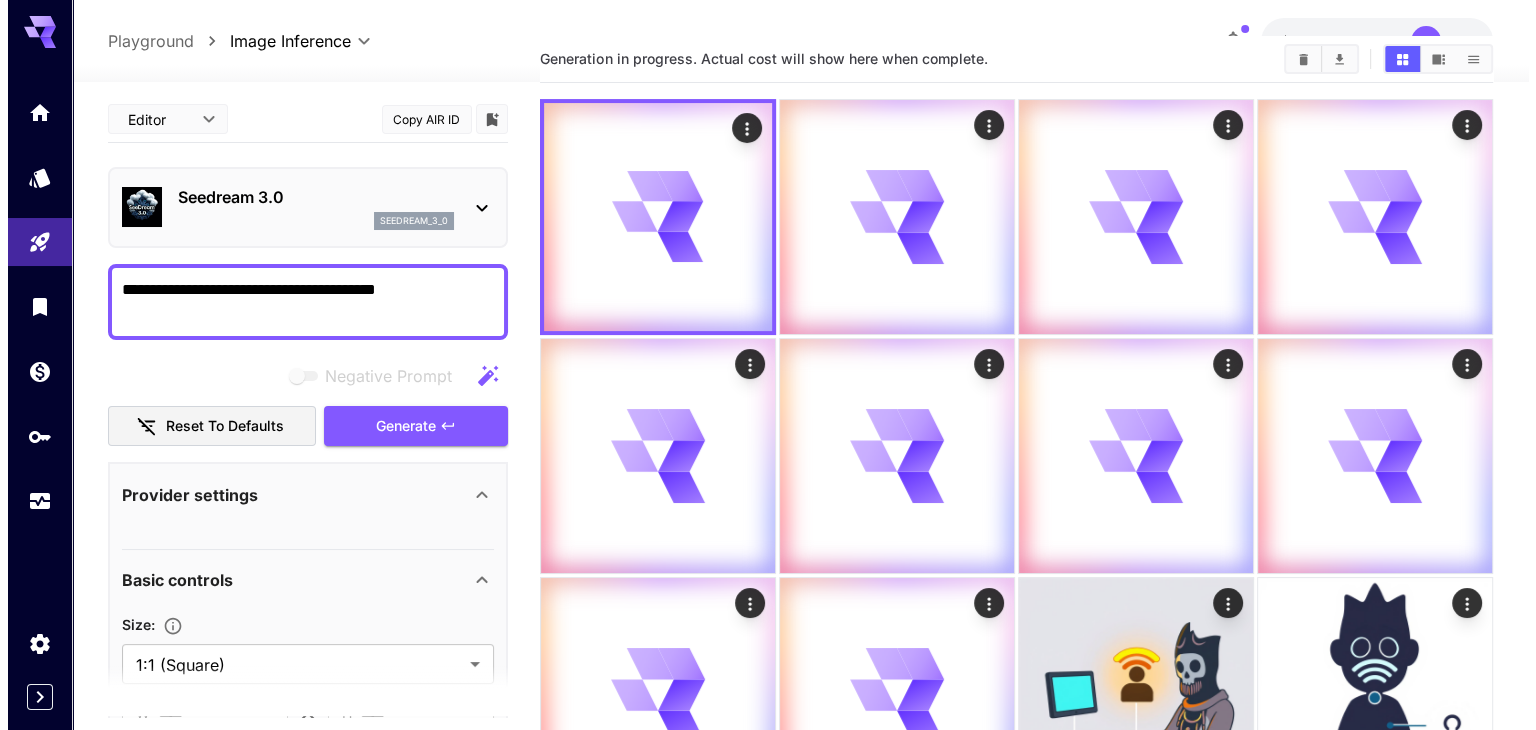 scroll, scrollTop: 200, scrollLeft: 0, axis: vertical 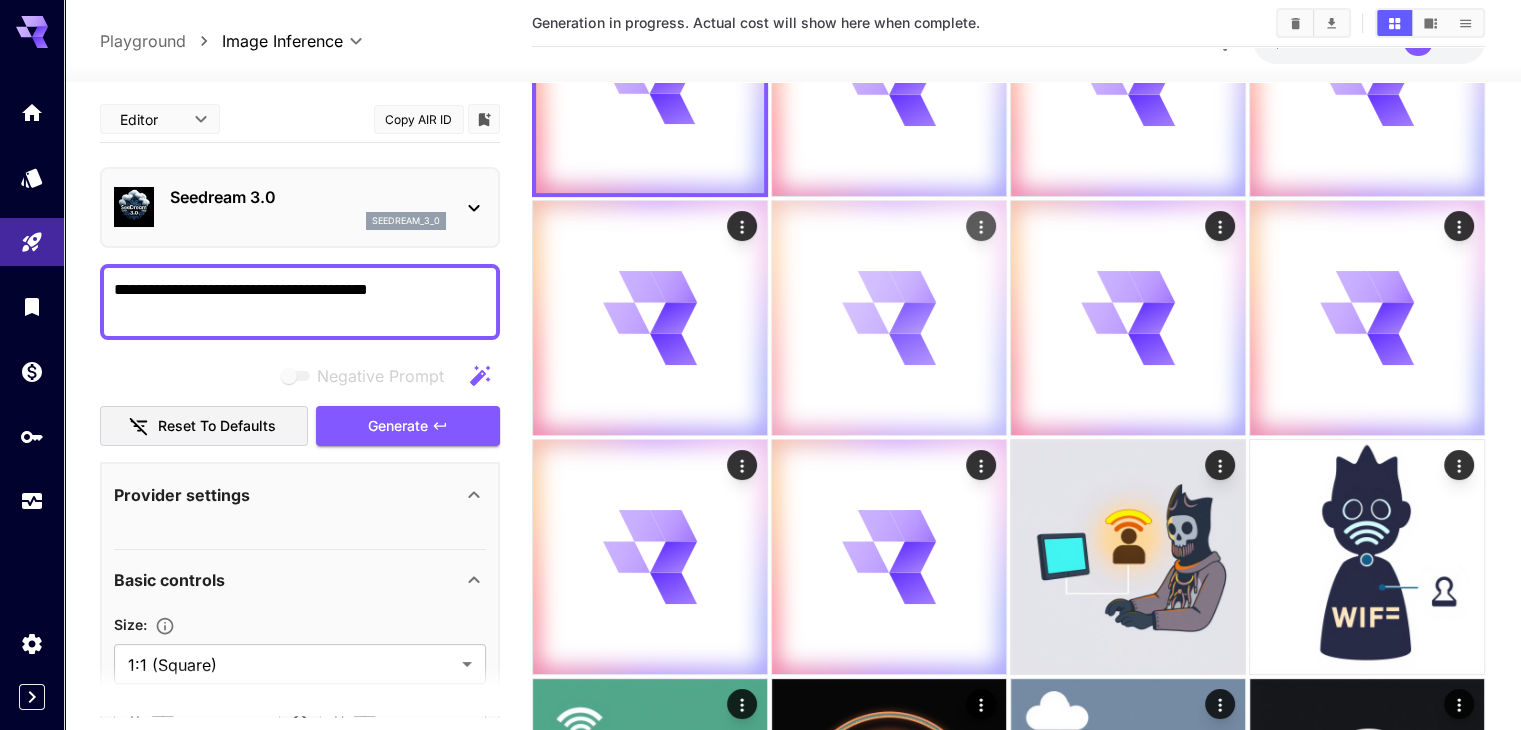 click 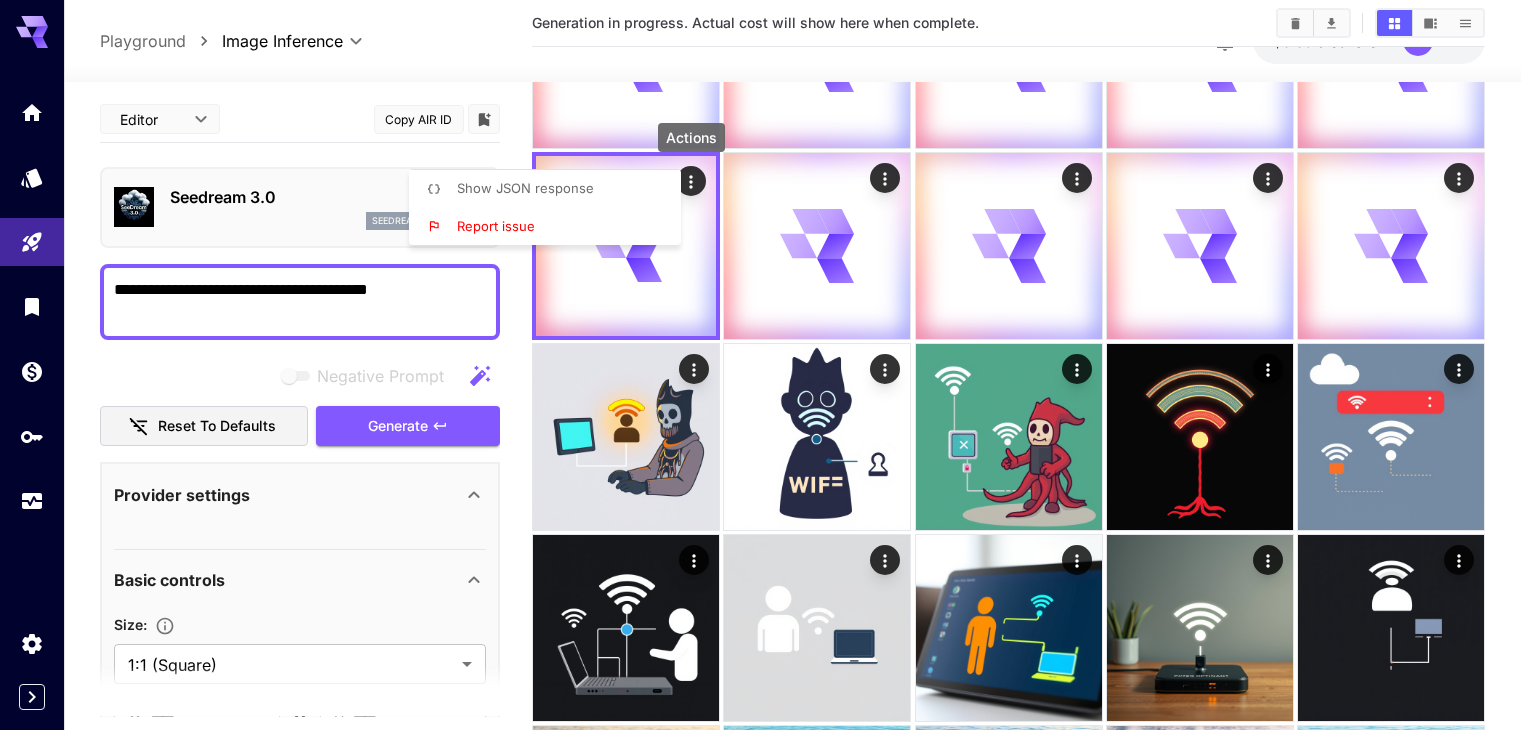 click on "Show JSON response" at bounding box center (551, 189) 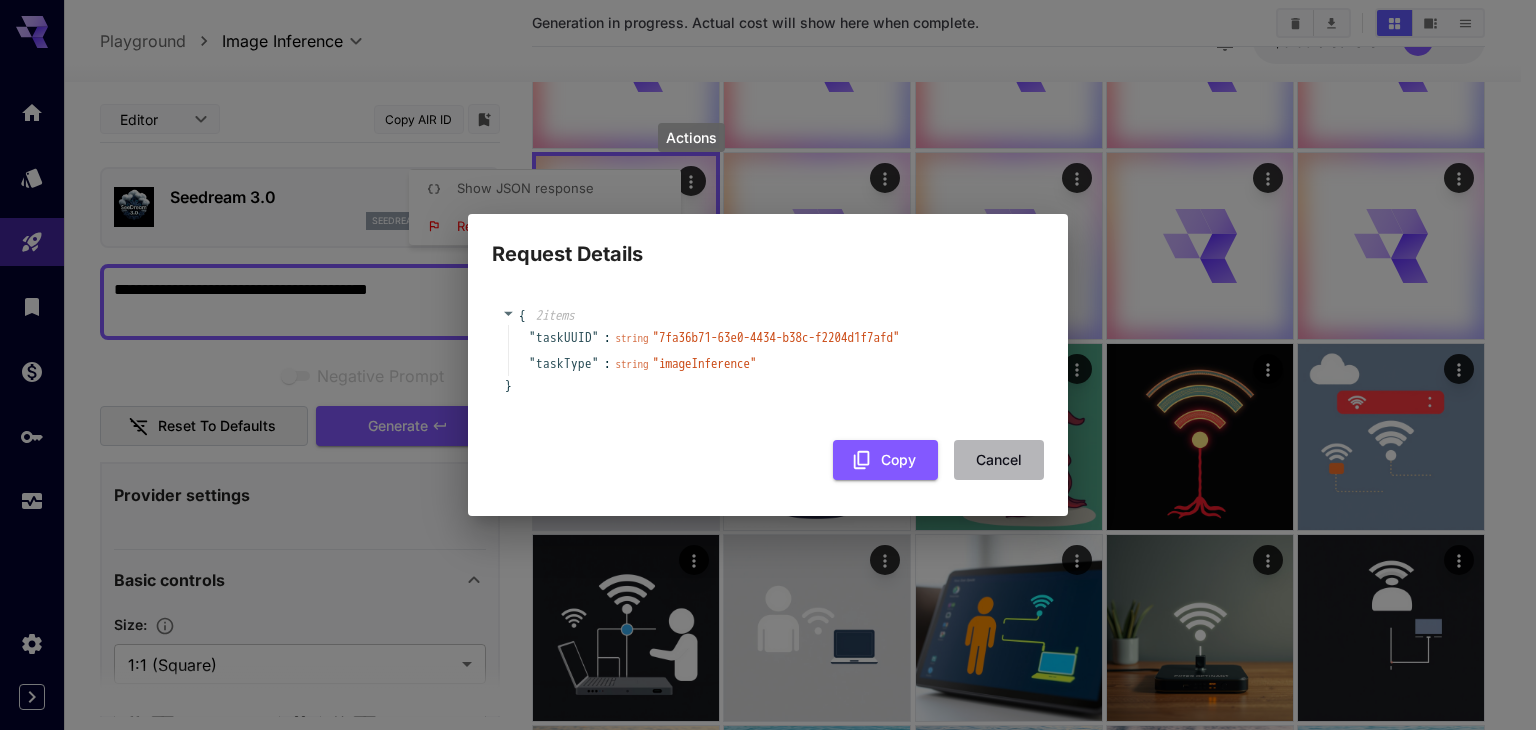 click on "Cancel" at bounding box center (999, 460) 